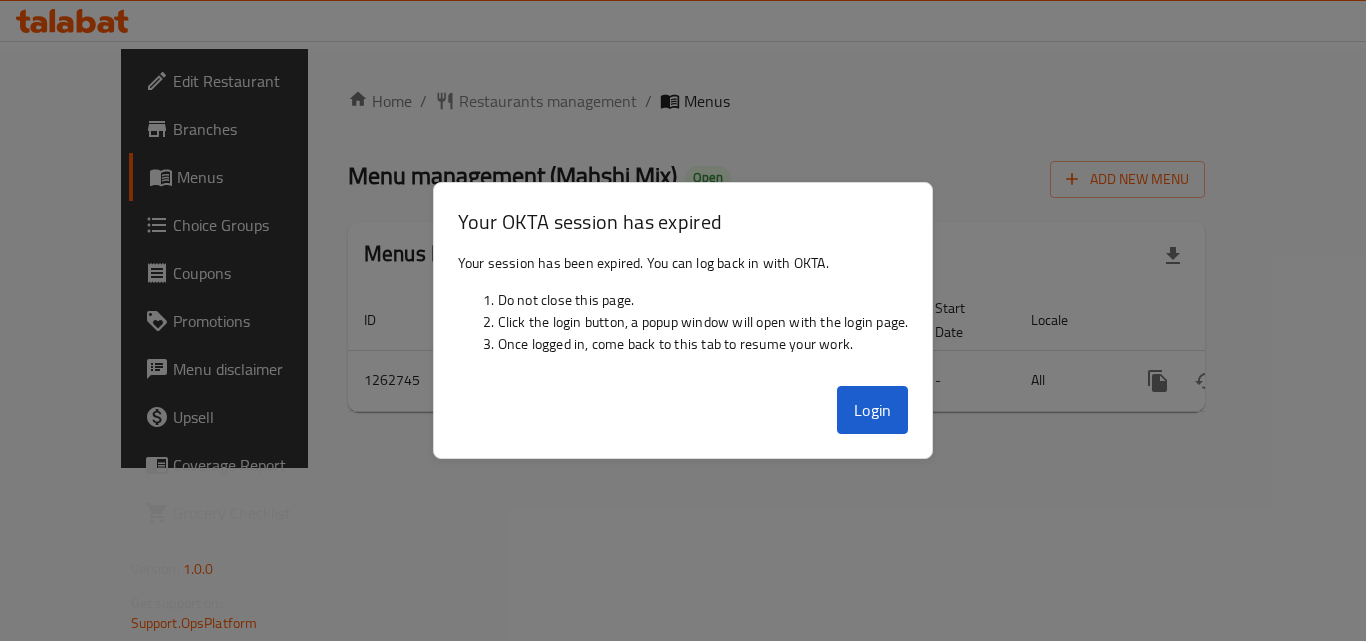 scroll, scrollTop: 0, scrollLeft: 0, axis: both 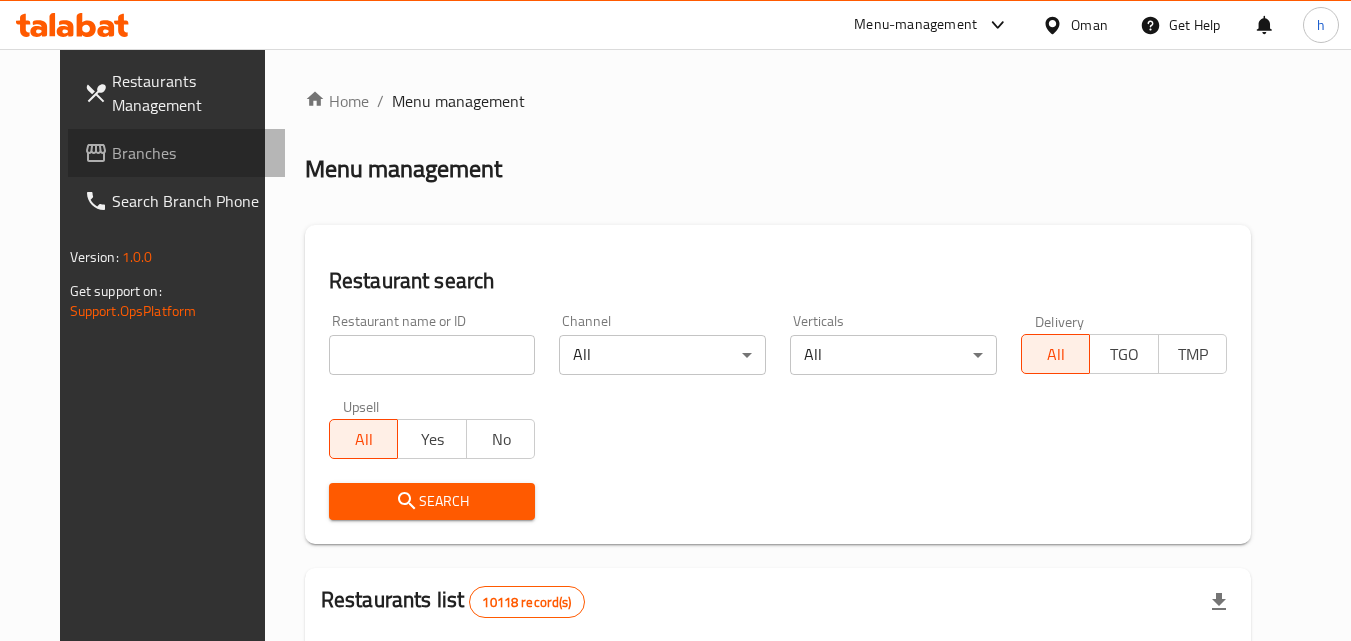 click on "Branches" at bounding box center [191, 153] 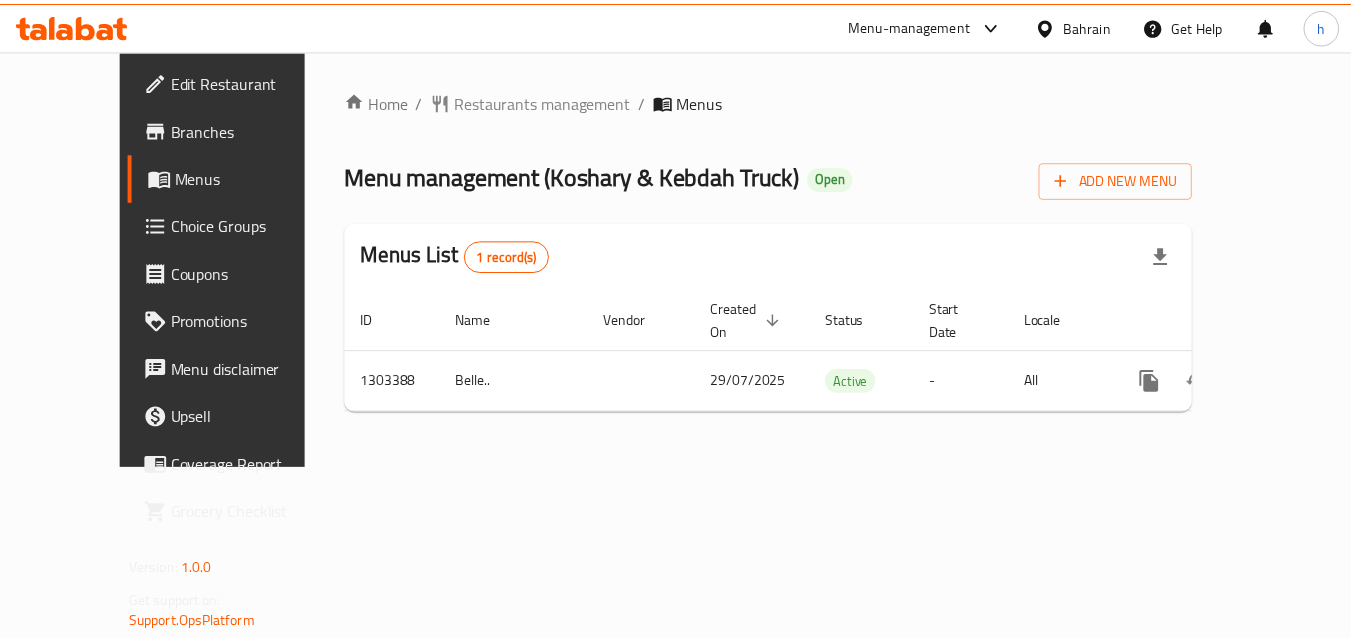 scroll, scrollTop: 0, scrollLeft: 0, axis: both 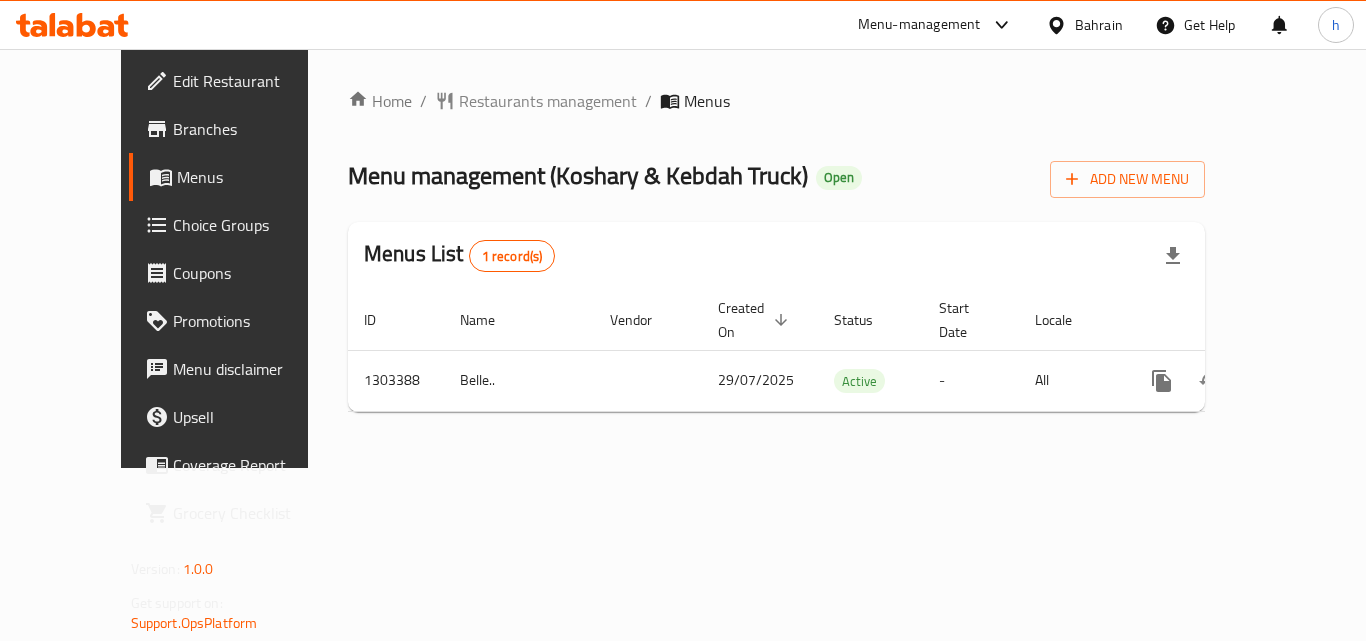 click on "Bahrain" at bounding box center (1099, 25) 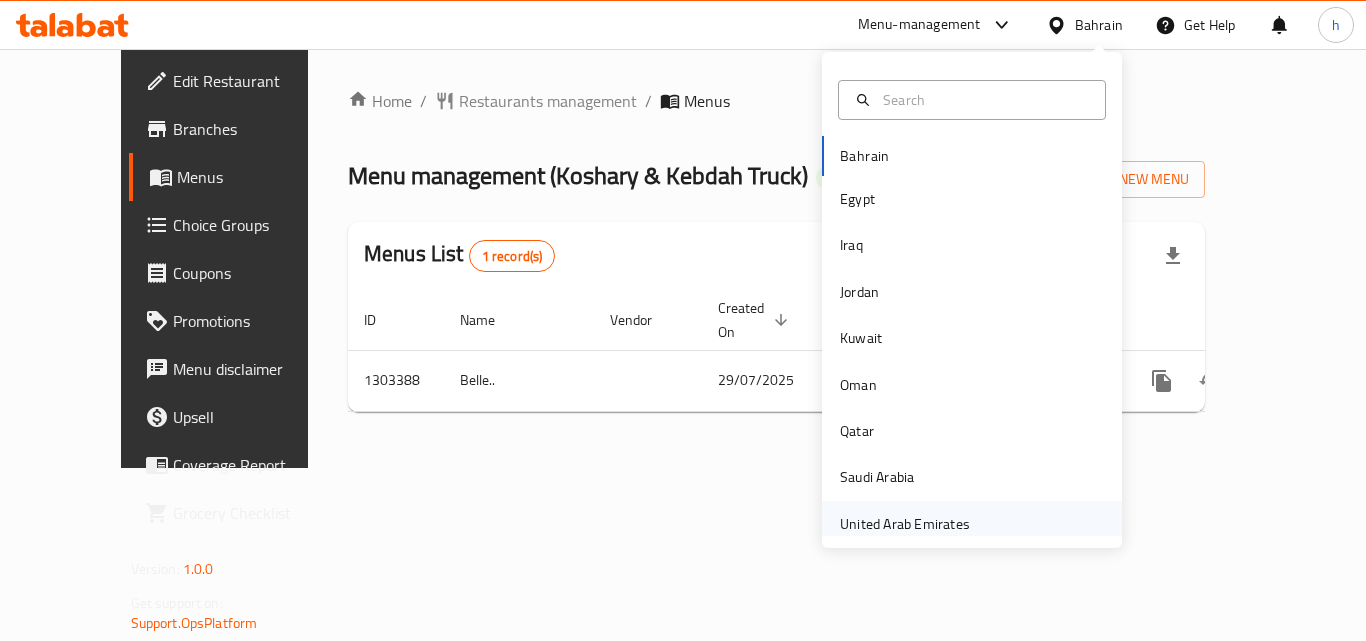 click on "United Arab Emirates" at bounding box center (905, 524) 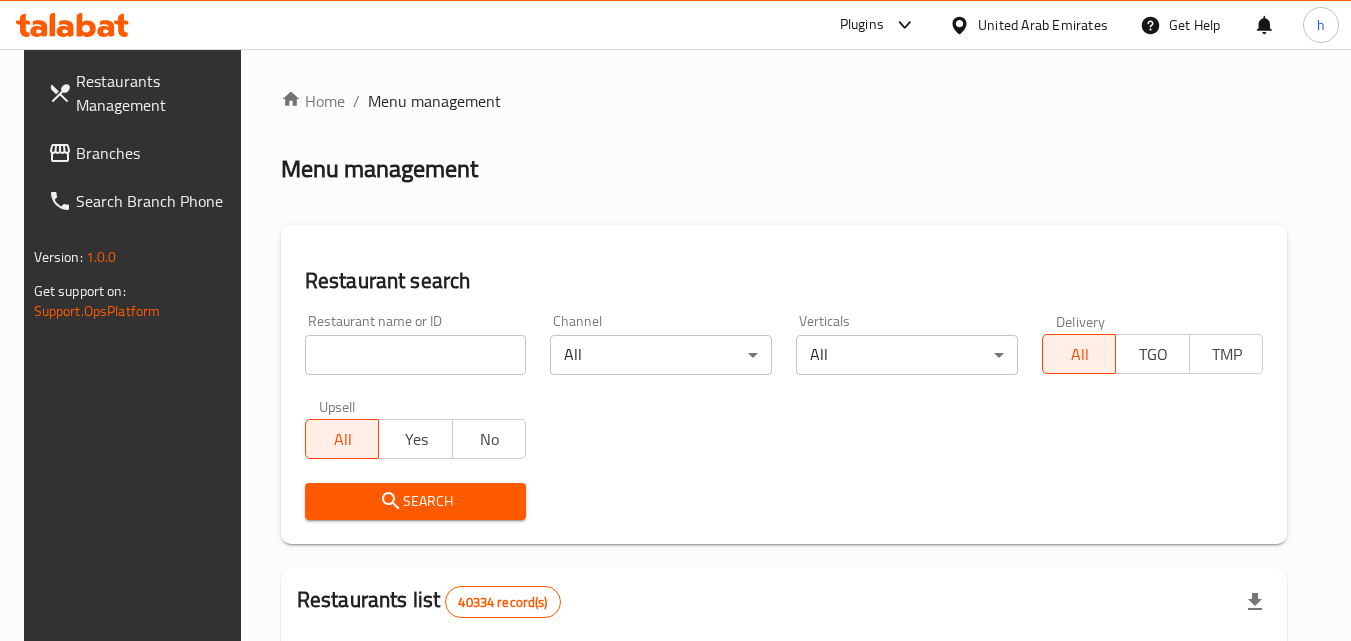 click on "Branches" at bounding box center [155, 153] 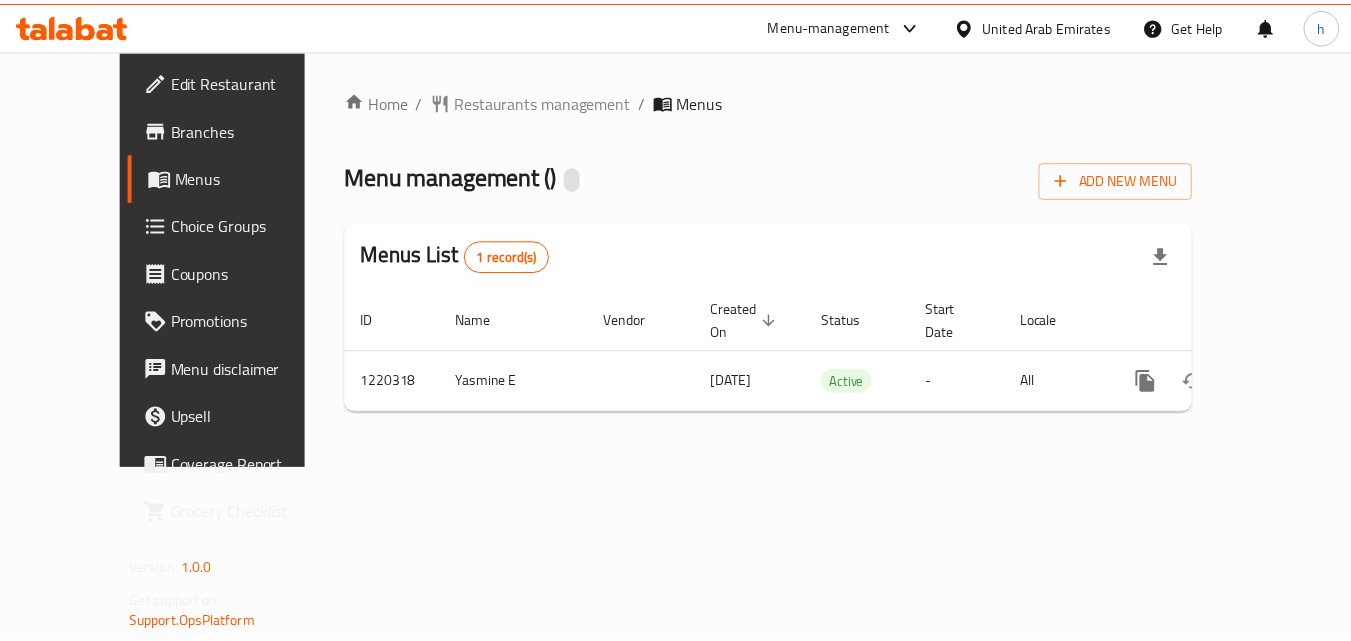 scroll, scrollTop: 0, scrollLeft: 0, axis: both 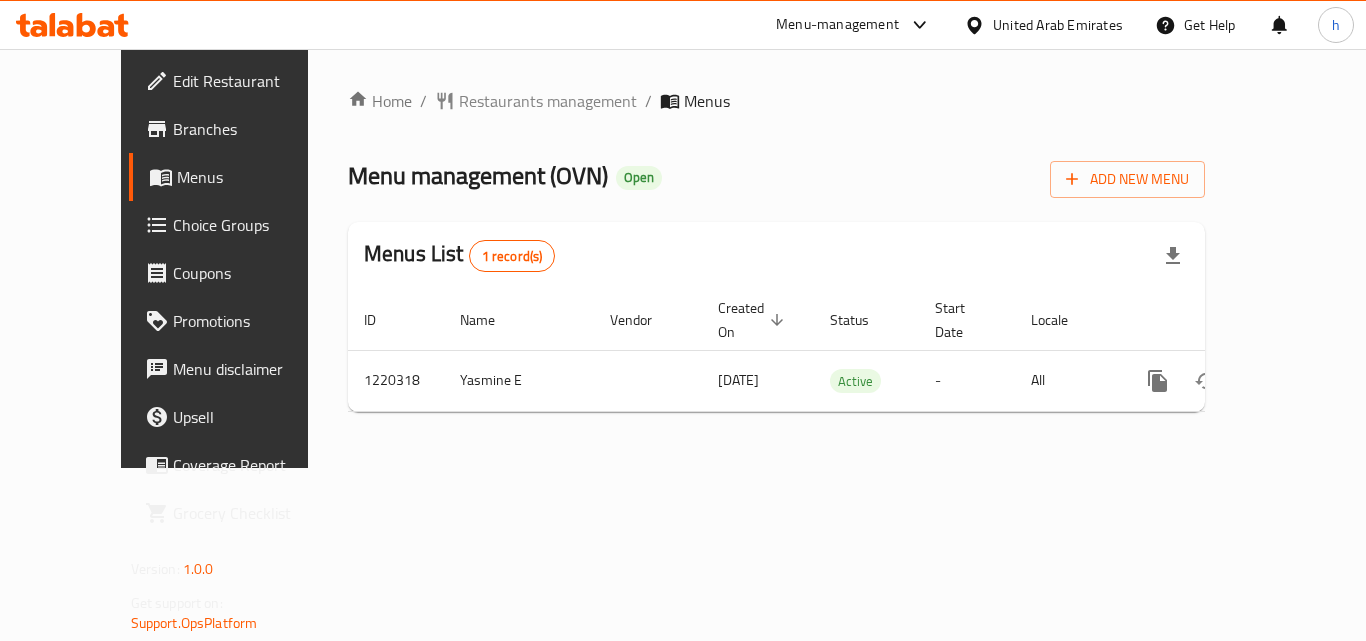 click on "United Arab Emirates" at bounding box center [1058, 25] 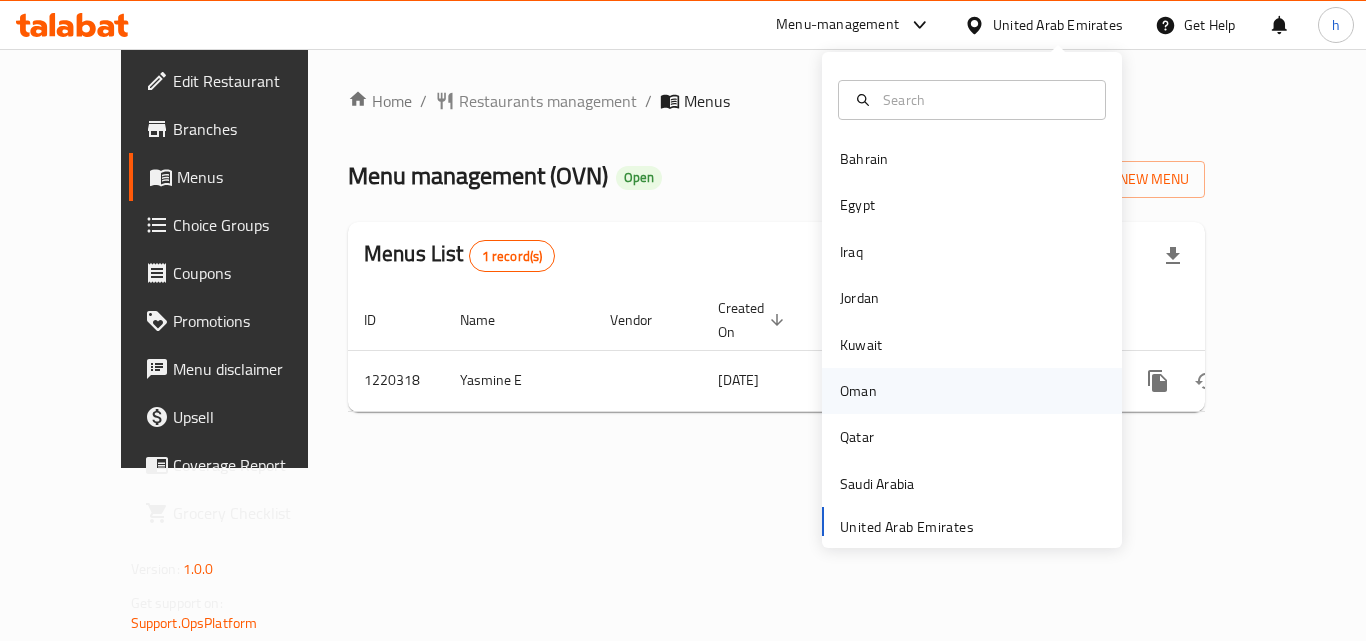 click on "Oman" at bounding box center (858, 391) 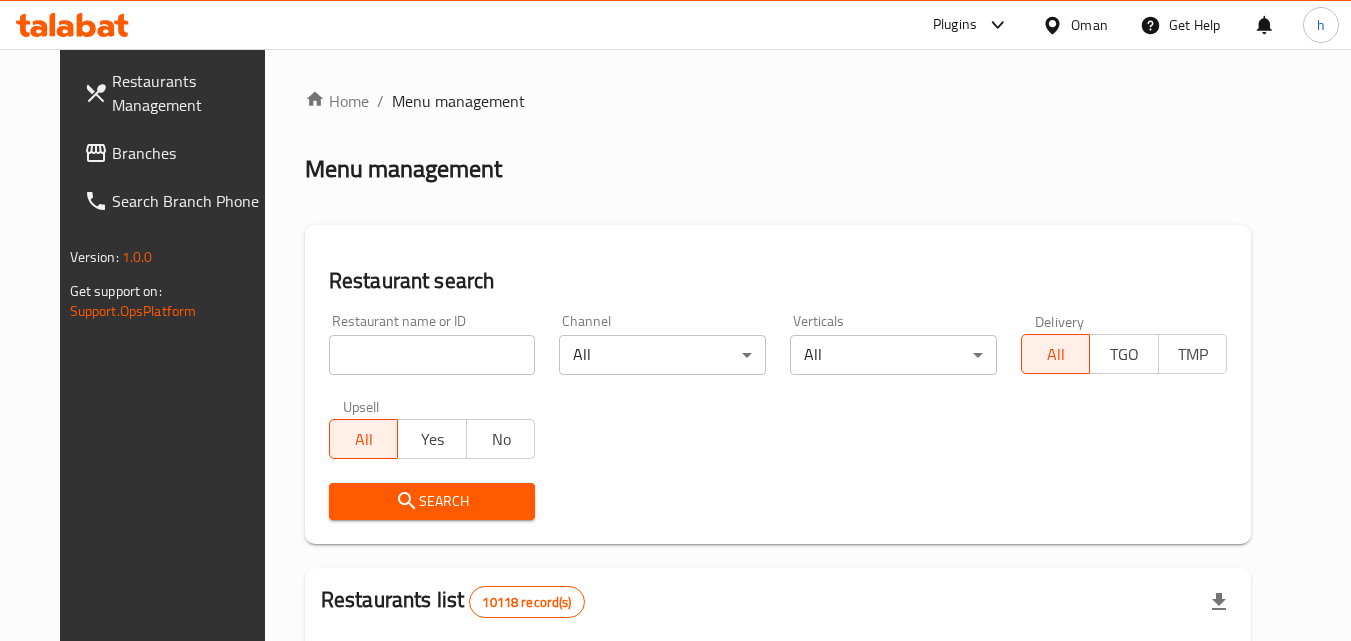 click on "Branches" at bounding box center [191, 153] 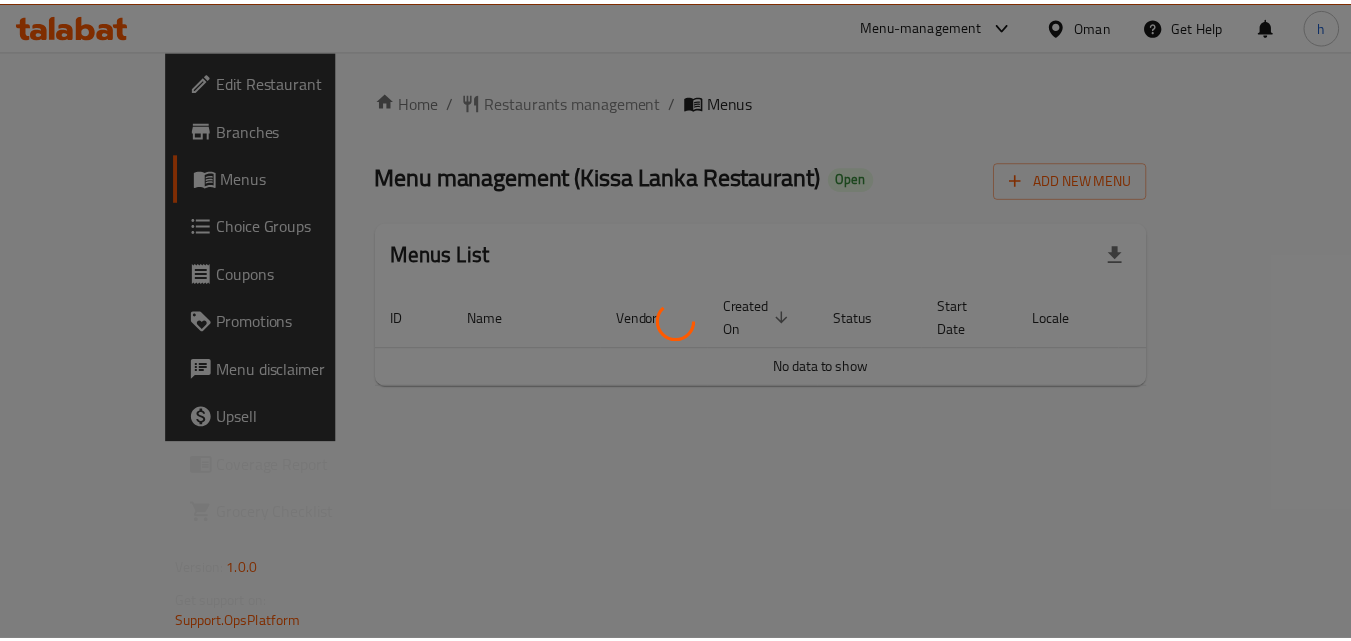 scroll, scrollTop: 0, scrollLeft: 0, axis: both 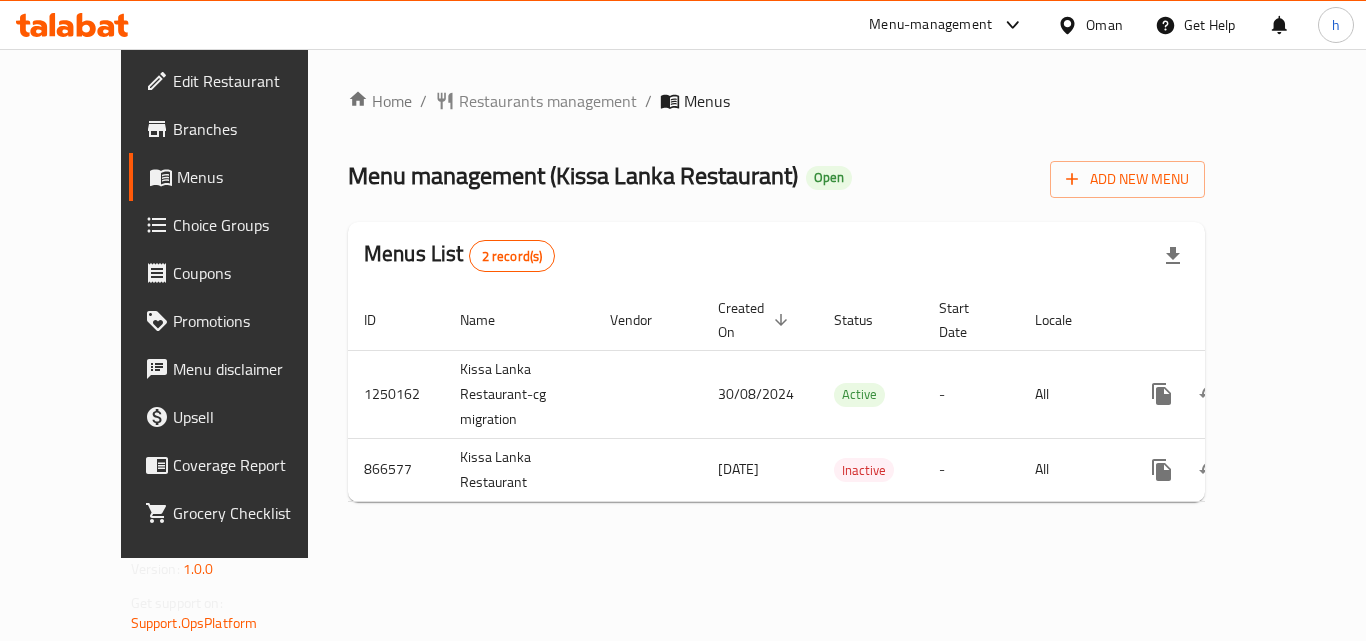 click 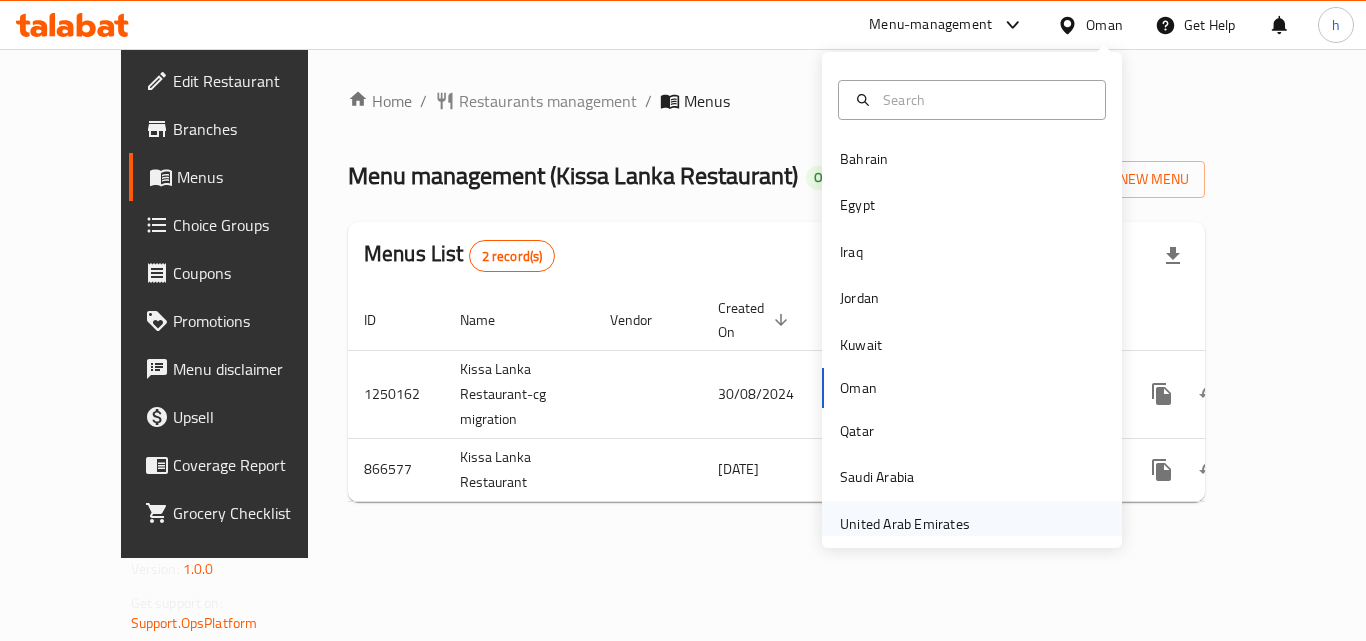click on "United Arab Emirates" at bounding box center (905, 524) 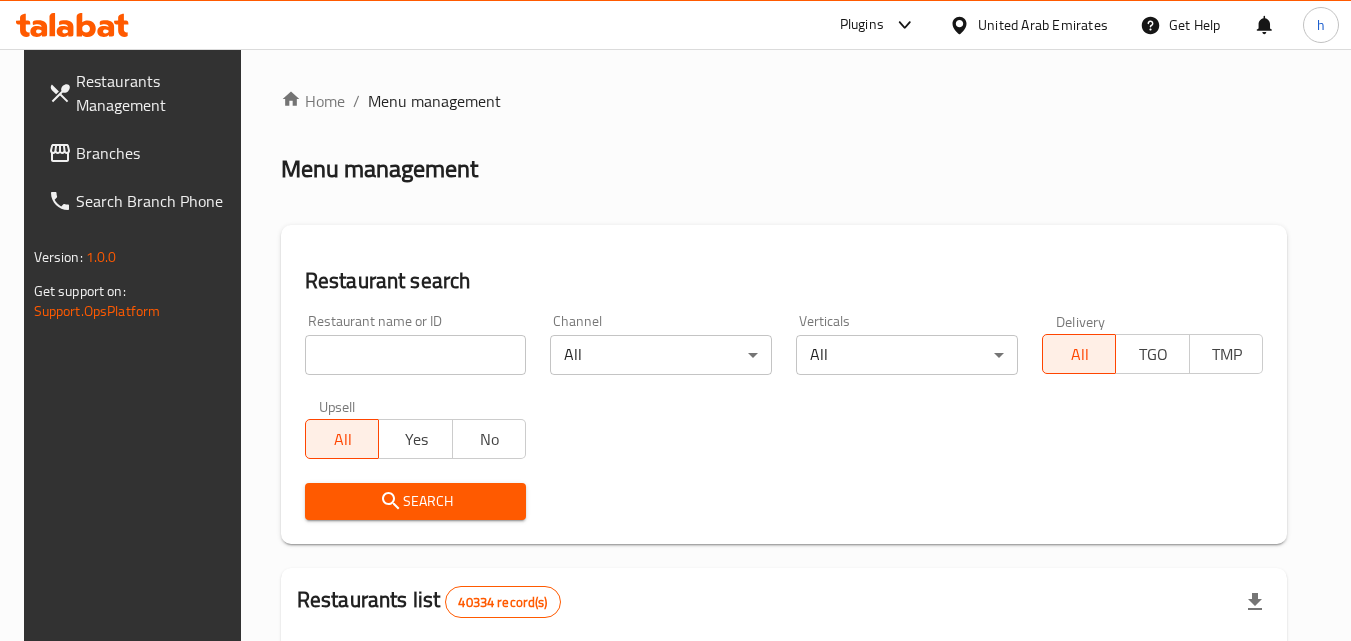 click on "Branches" at bounding box center (155, 153) 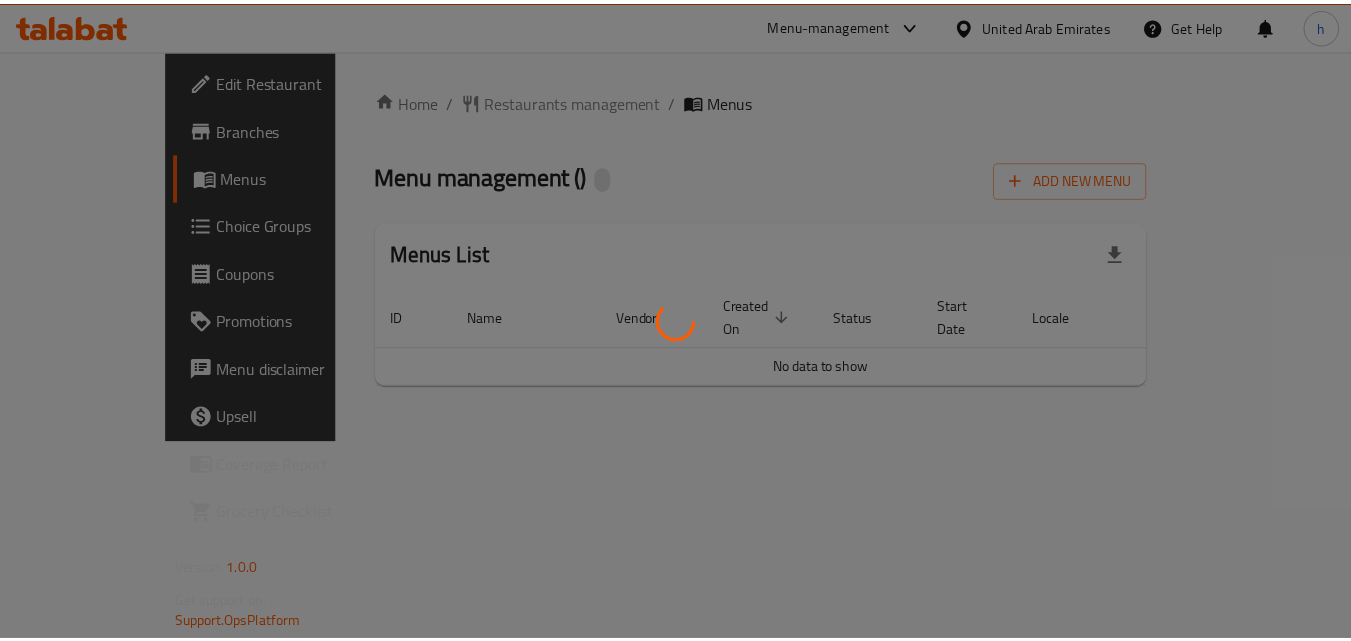 scroll, scrollTop: 0, scrollLeft: 0, axis: both 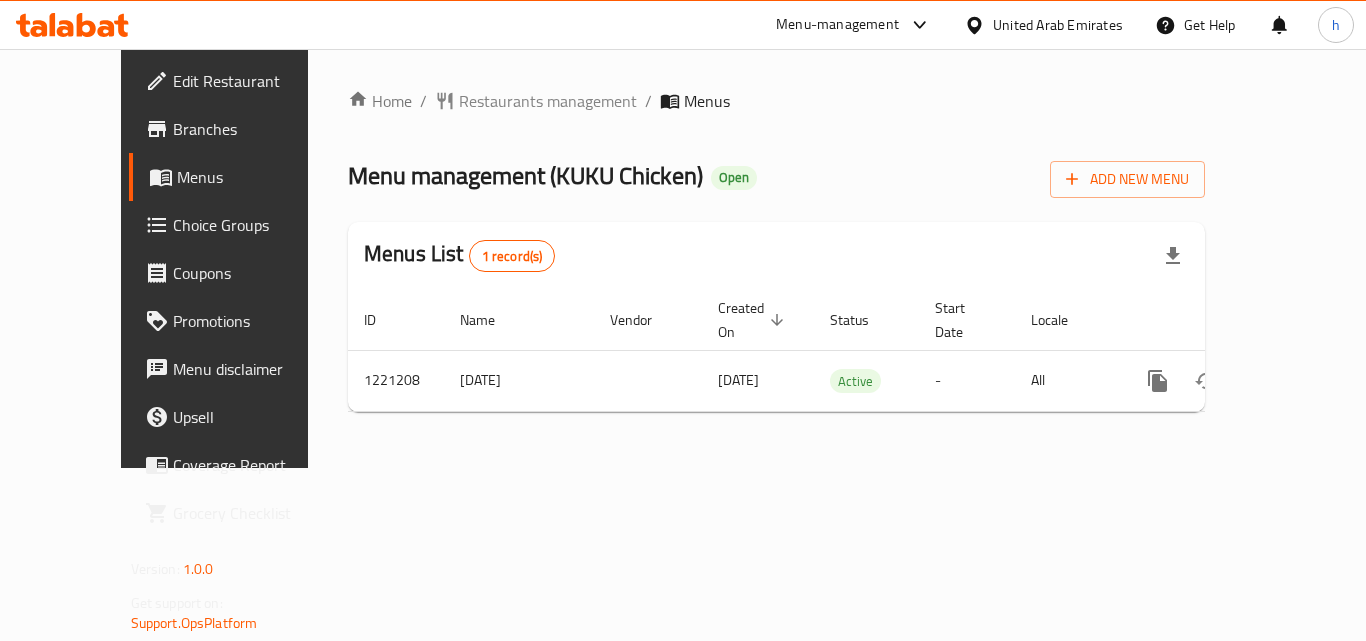 click on "Home / Restaurants management / Menus Menu management ( KUKU Chicken )  Open Add New Menu Menus List   1 record(s) ID Name Vendor Created On sorted descending Status Start Date Locale Actions 1221208 [DATE] [DATE] Active - All" at bounding box center [776, 258] 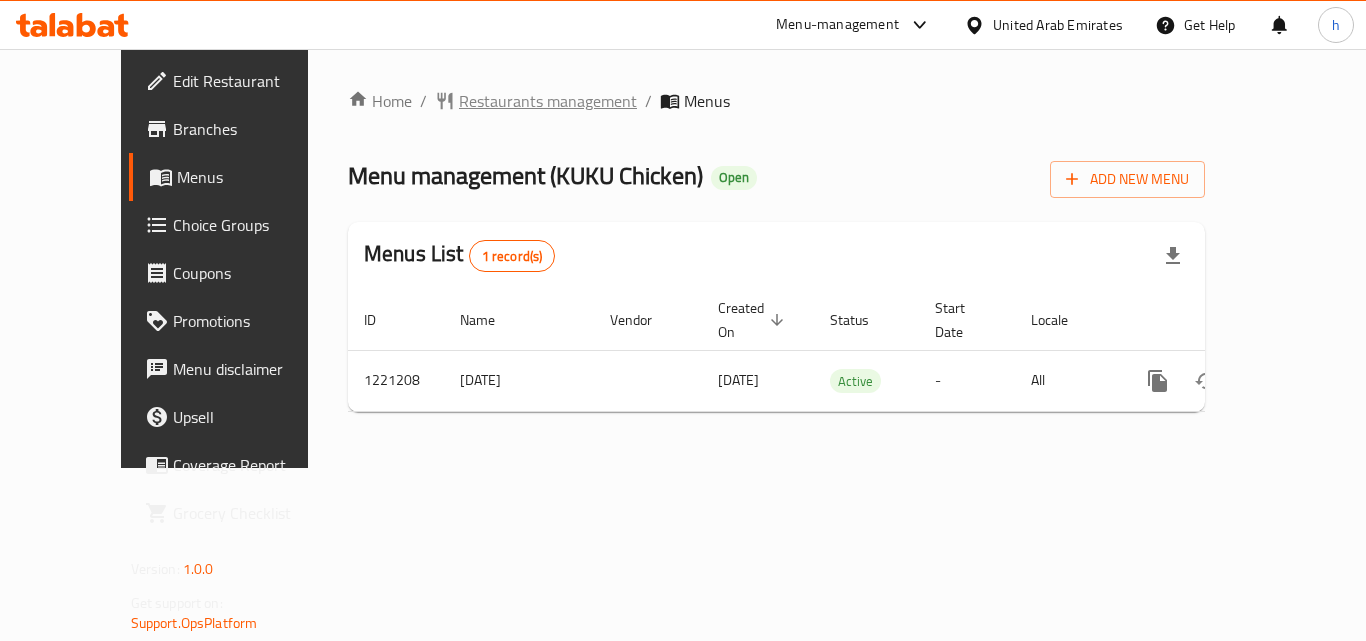 click on "Restaurants management" at bounding box center (548, 101) 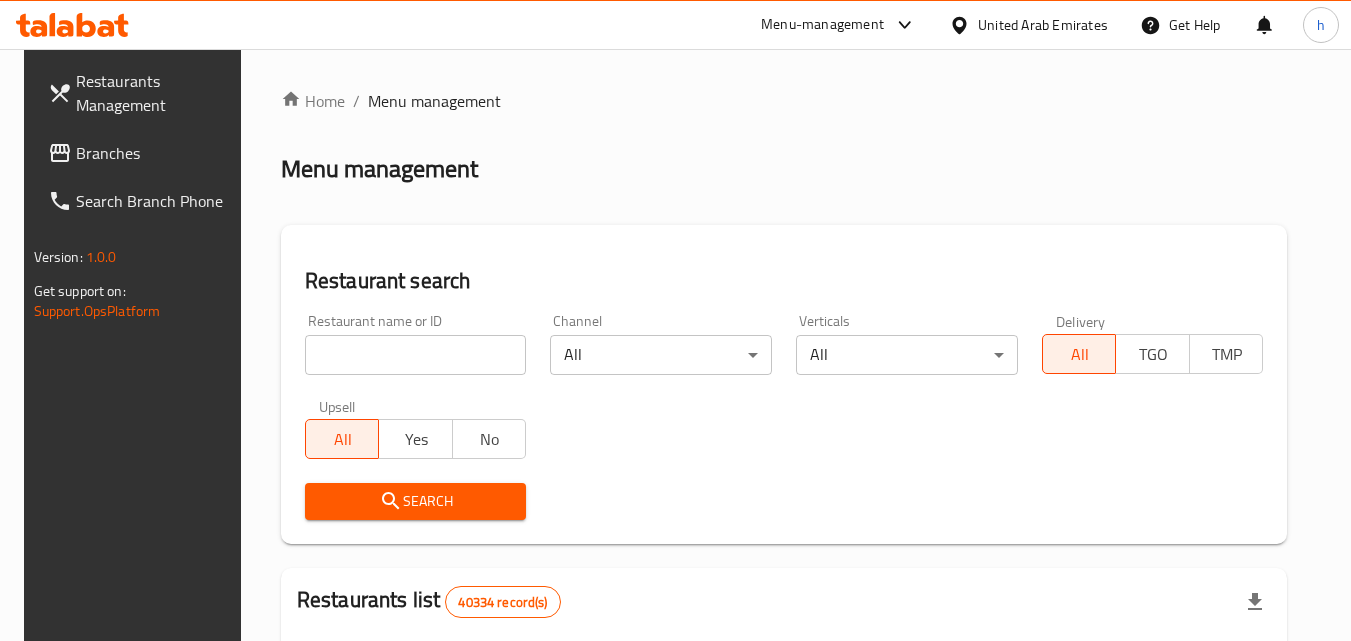 click on "Branches" at bounding box center [155, 153] 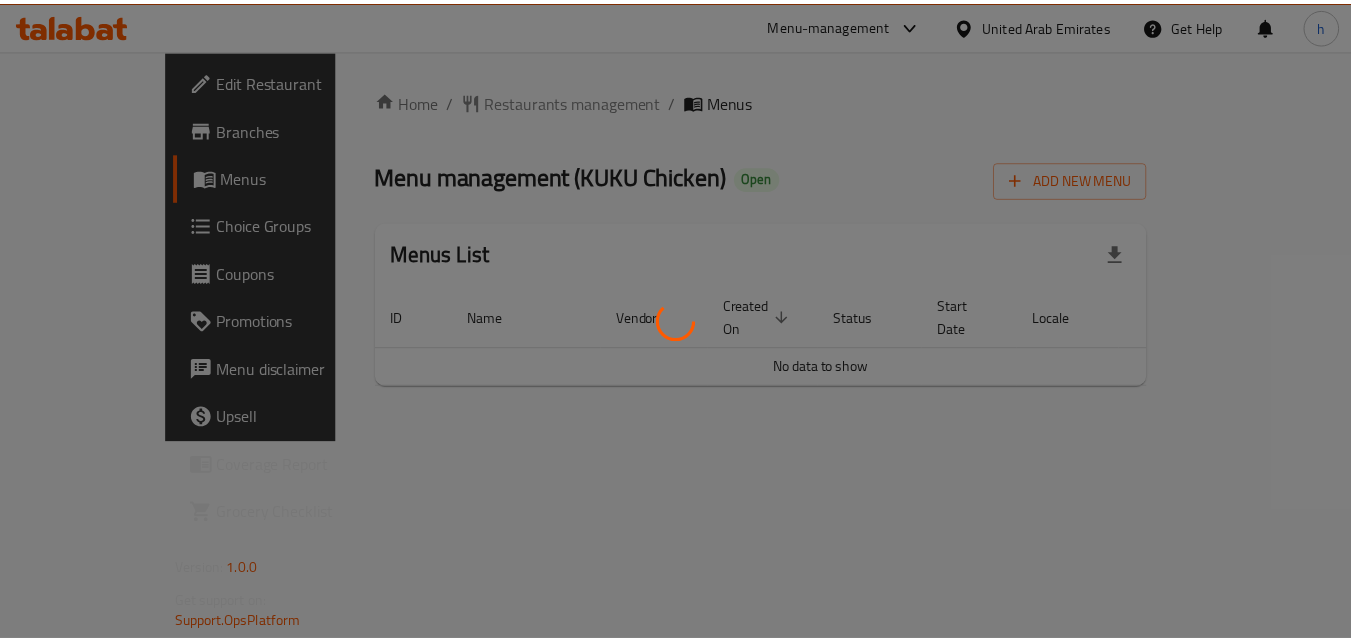 scroll, scrollTop: 0, scrollLeft: 0, axis: both 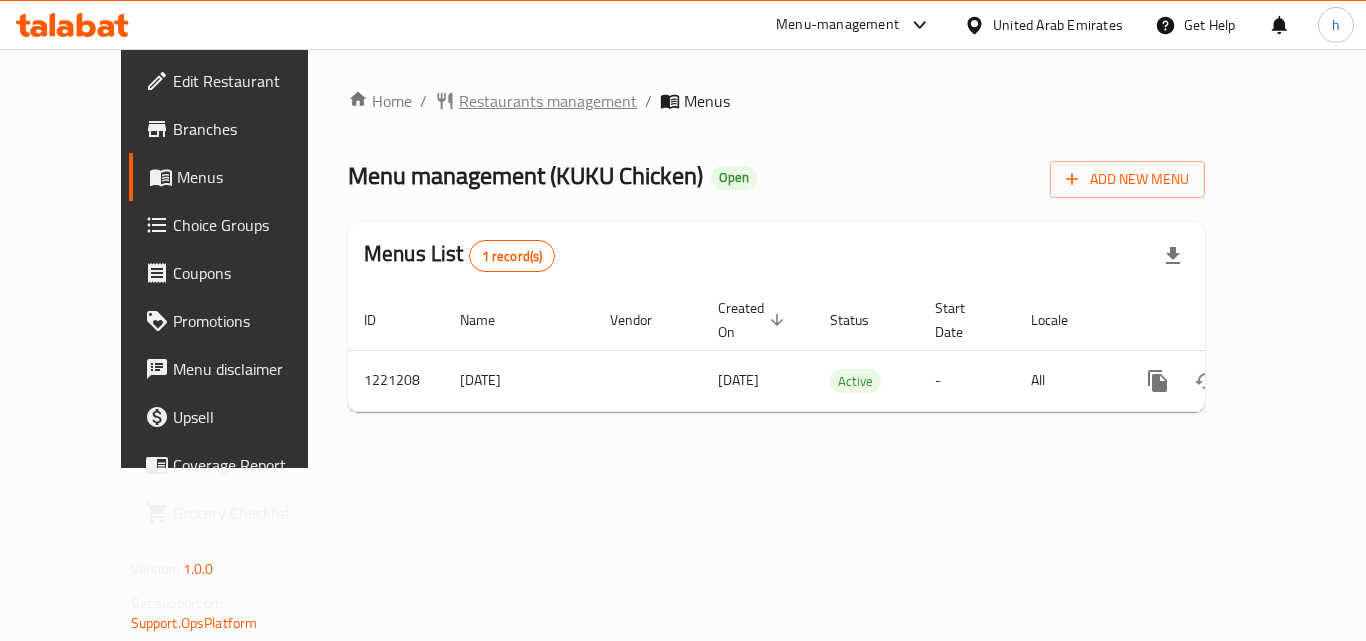 click on "Restaurants management" at bounding box center (548, 101) 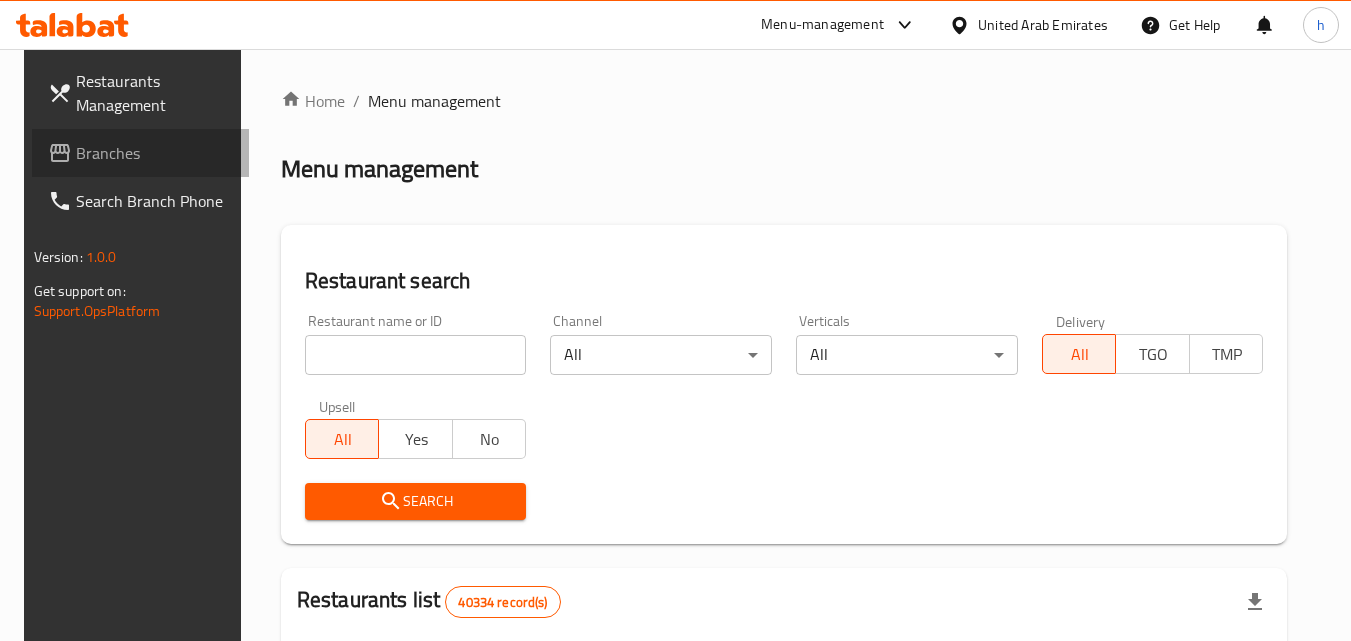 click on "Branches" at bounding box center [141, 153] 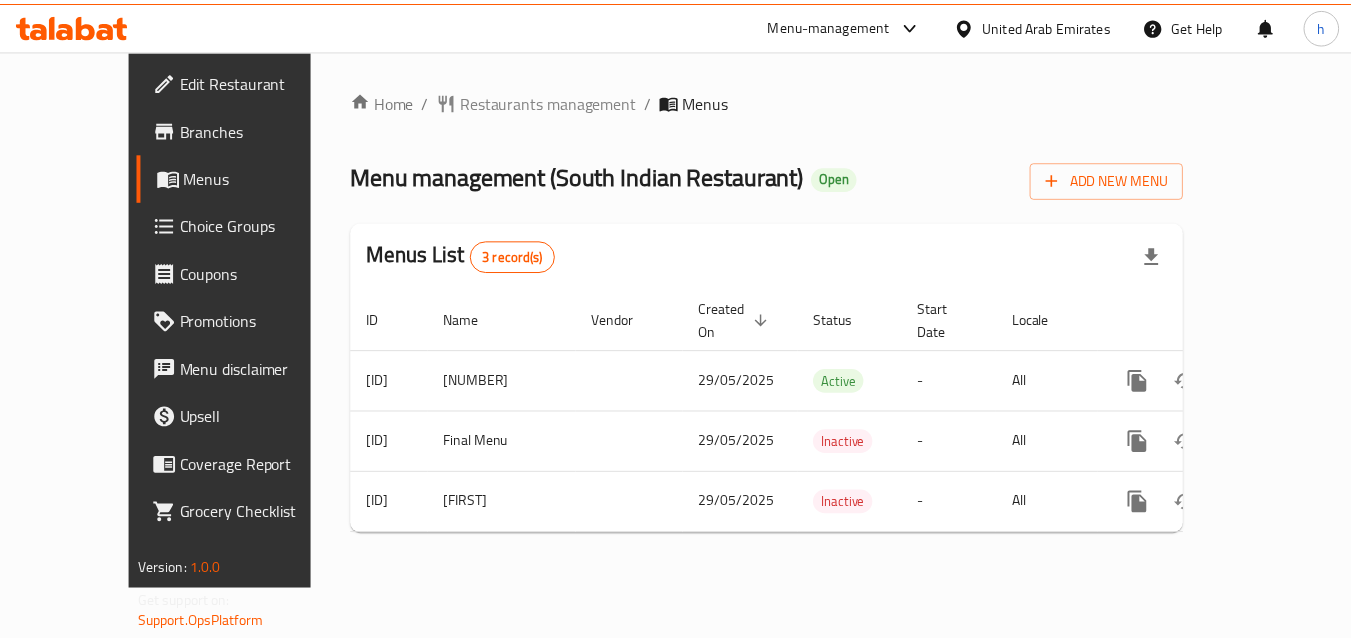 scroll, scrollTop: 0, scrollLeft: 0, axis: both 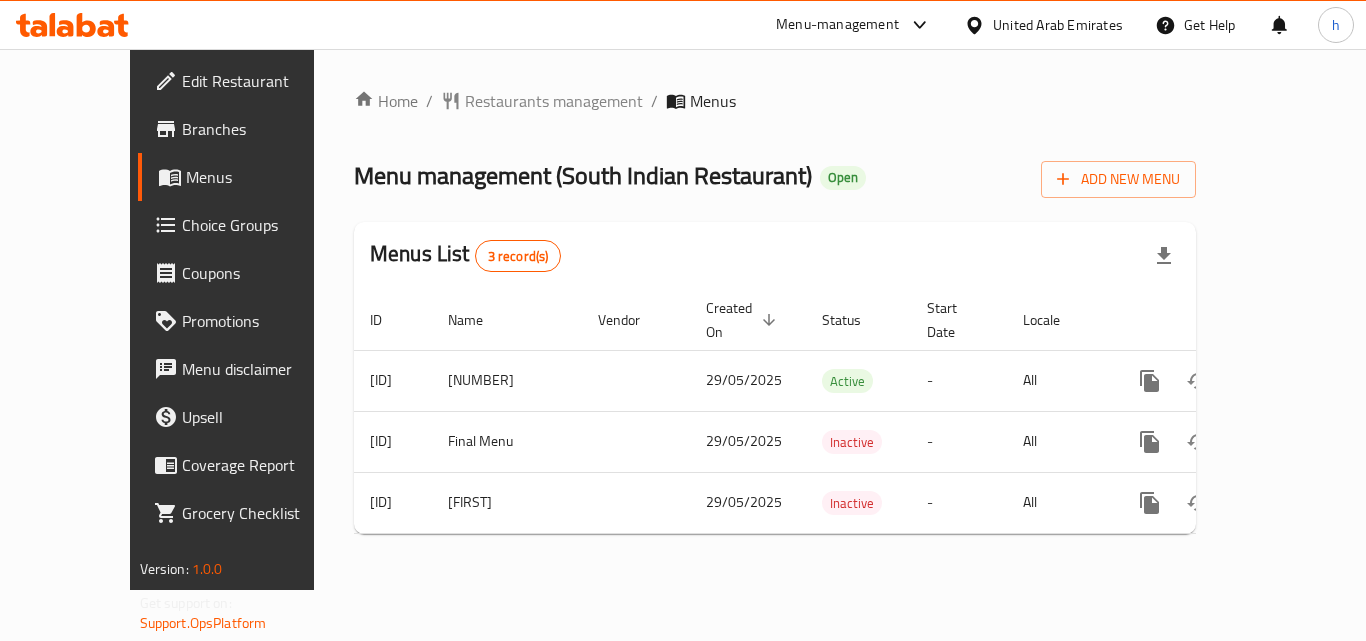 click on "Home / Restaurants management / Menus Menu management ( South Indian Restaurant )  Open Add New Menu Menus List   3 record(s) ID Name Vendor Created On sorted descending Status Start Date Locale Actions [ID] [NUMBER] [DATE] Active - All [ID] [DATE] Inactive - All [ID] [DATE] Inactive - All" at bounding box center (775, 319) 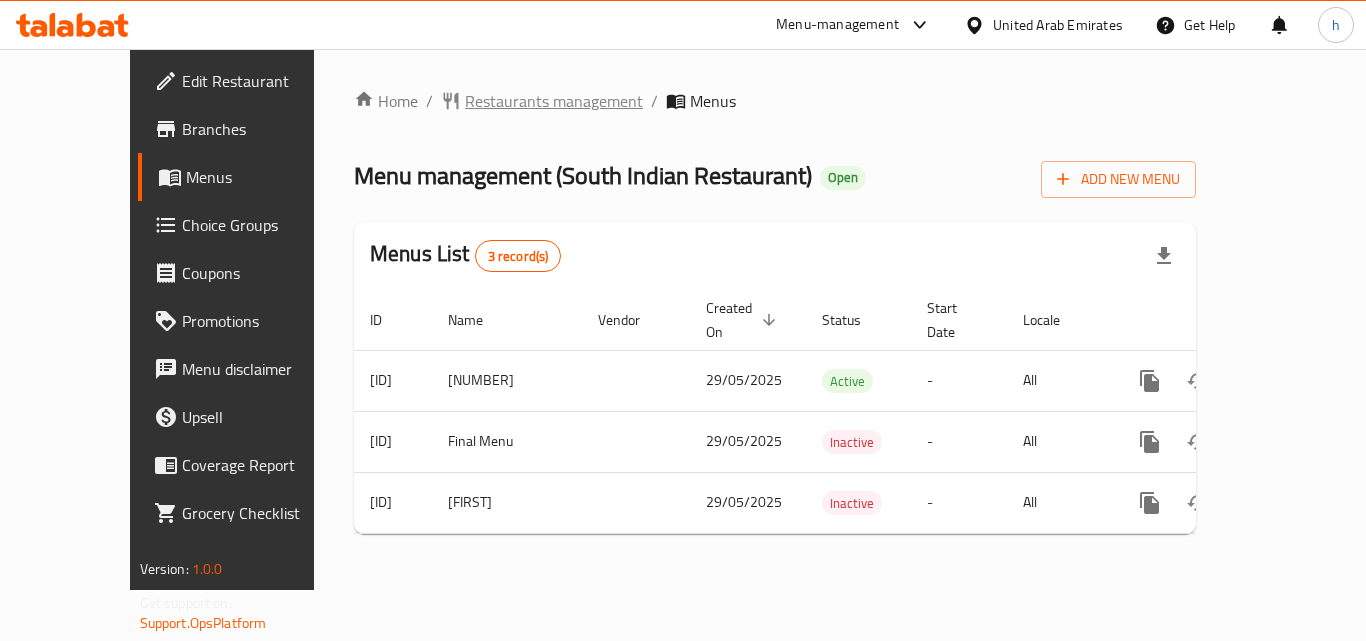 click on "Restaurants management" at bounding box center (554, 101) 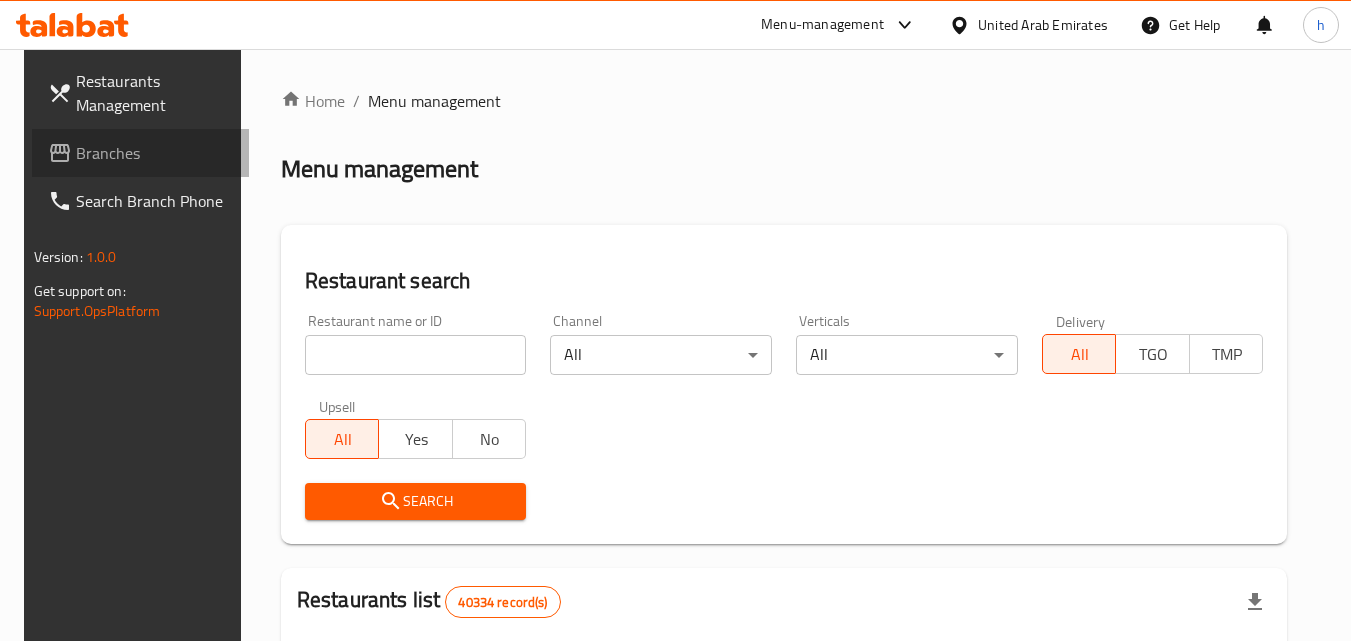 click on "Branches" at bounding box center (141, 153) 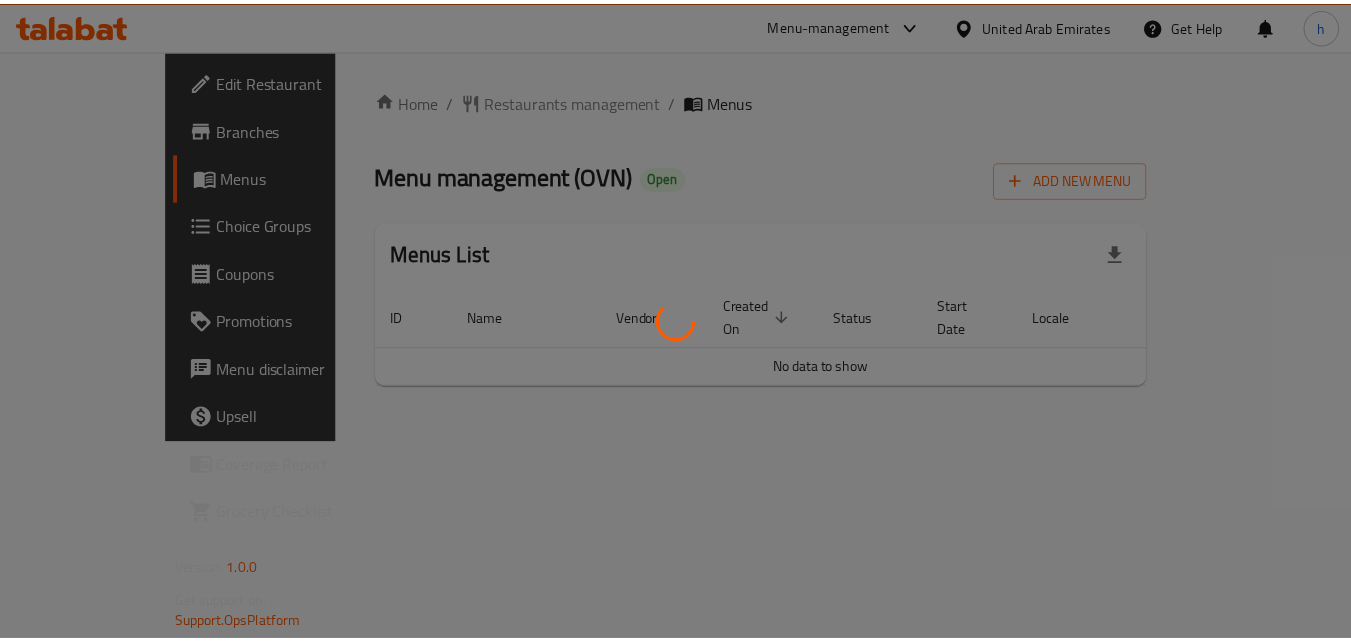scroll, scrollTop: 0, scrollLeft: 0, axis: both 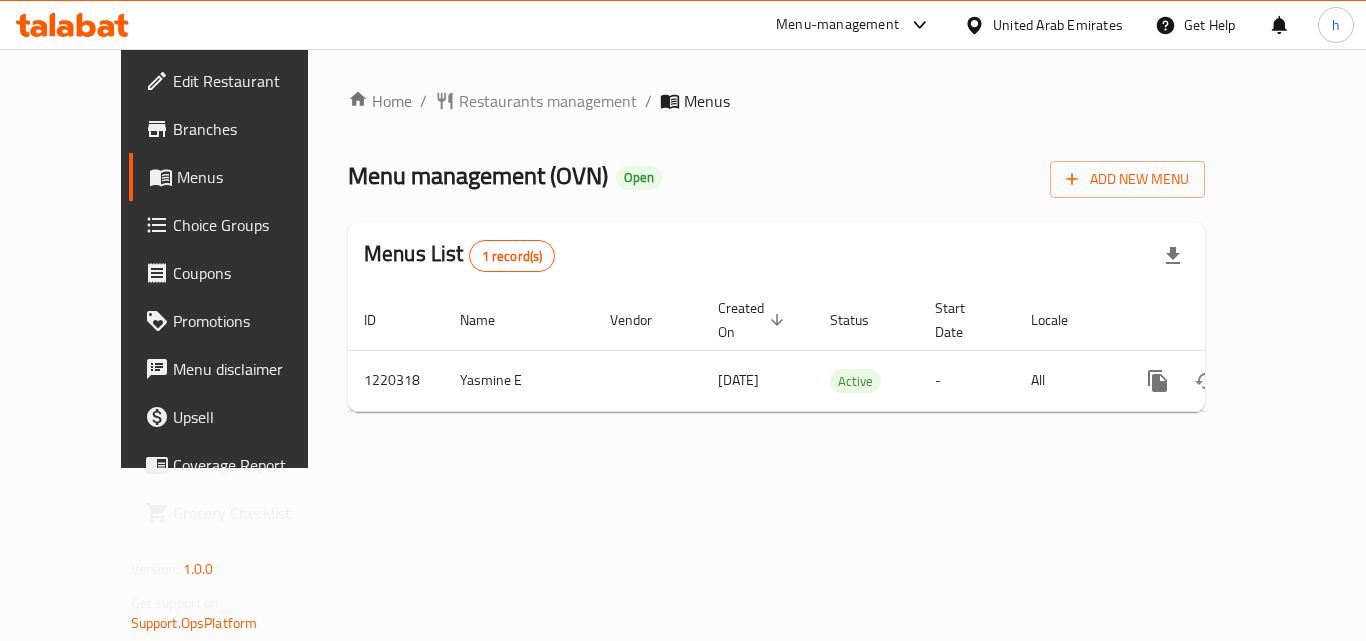 click on "United Arab Emirates" at bounding box center [1043, 25] 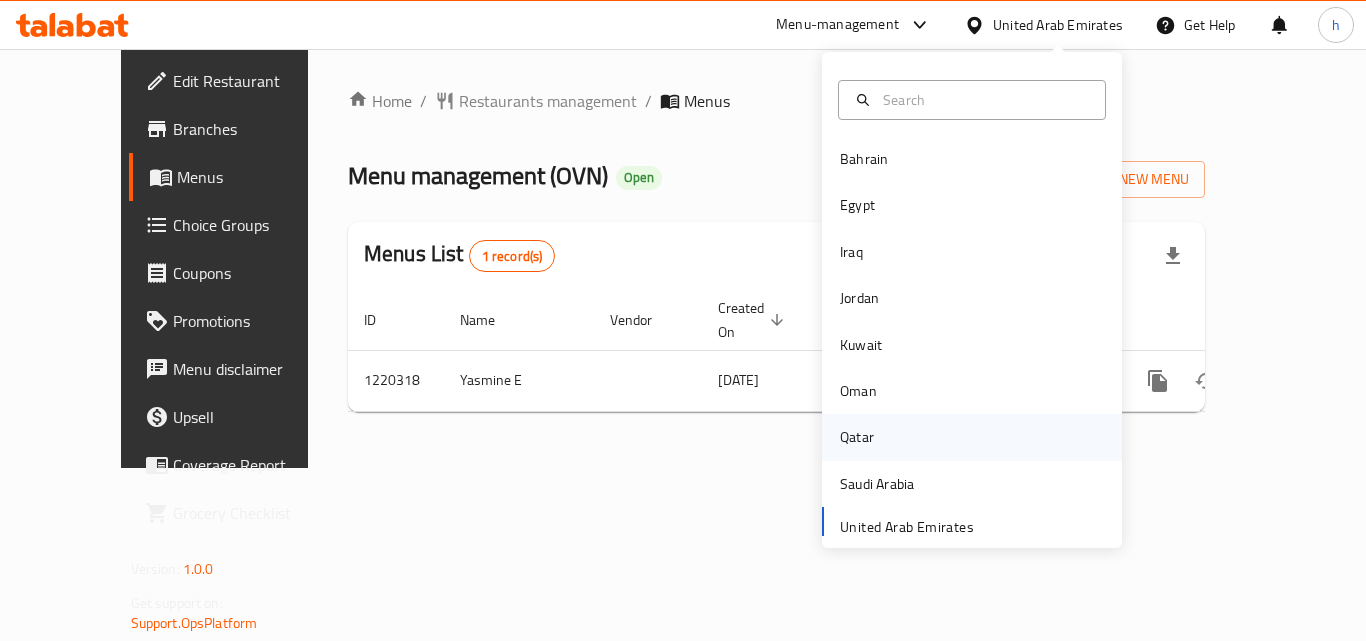 click on "Qatar" at bounding box center [857, 437] 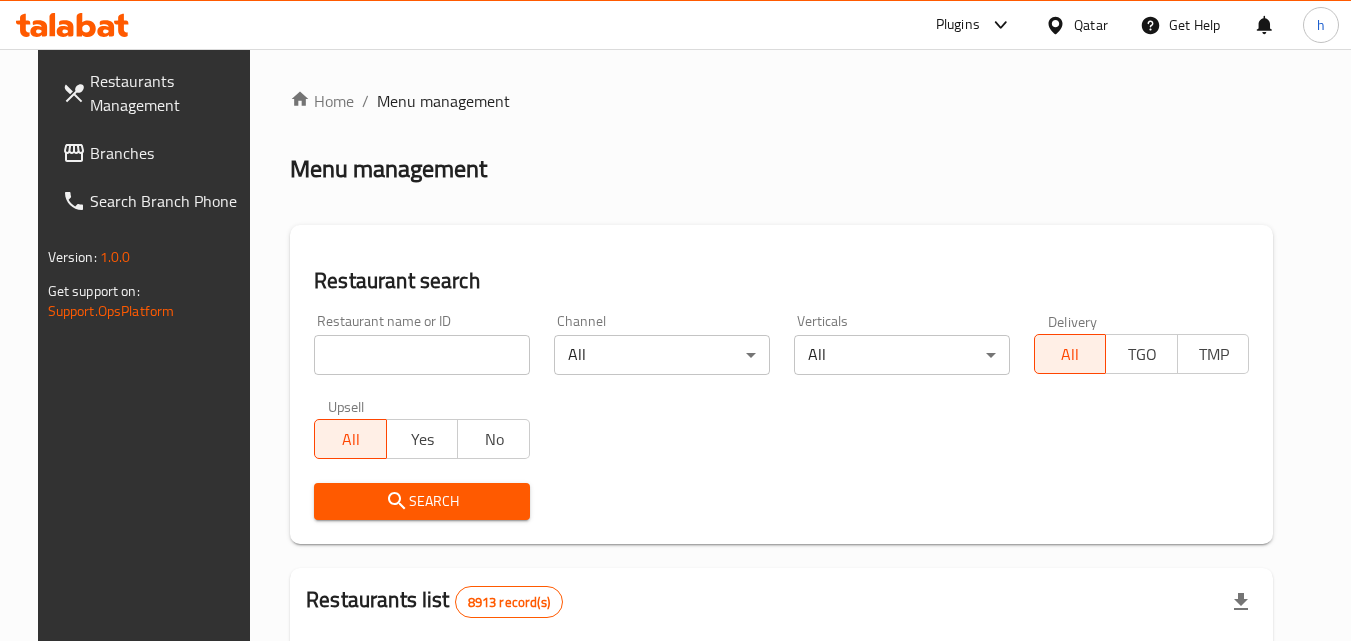 click on "Branches" at bounding box center [169, 153] 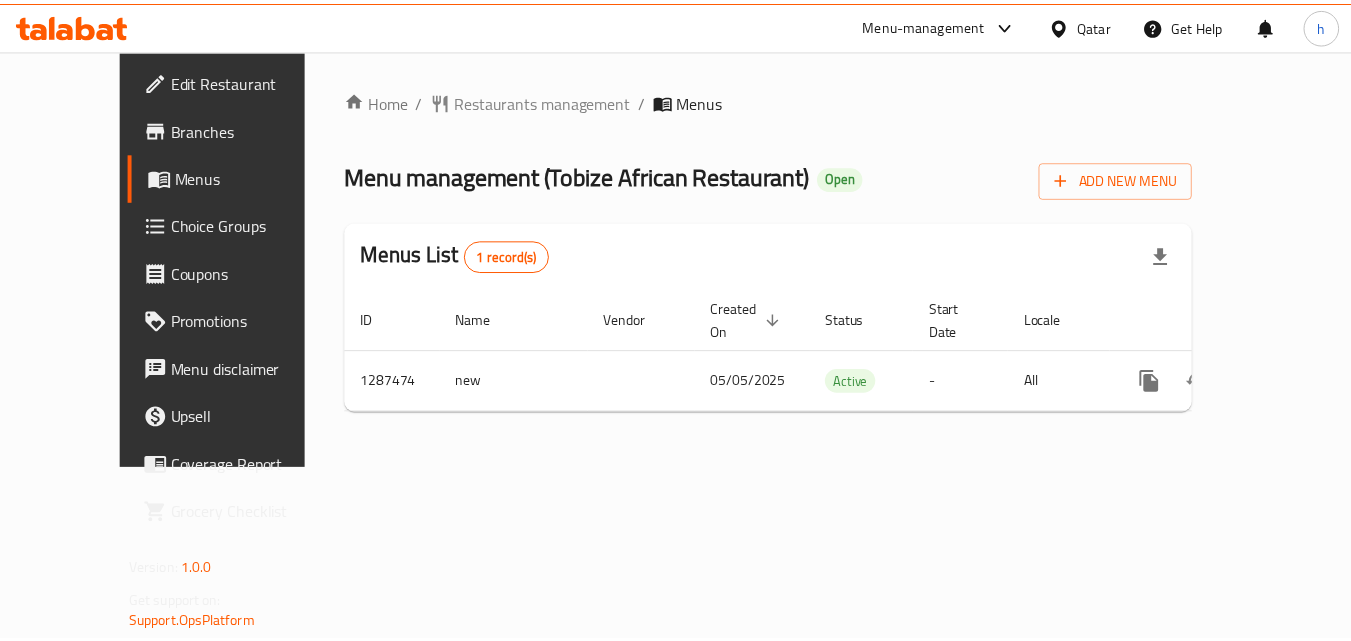 scroll, scrollTop: 0, scrollLeft: 0, axis: both 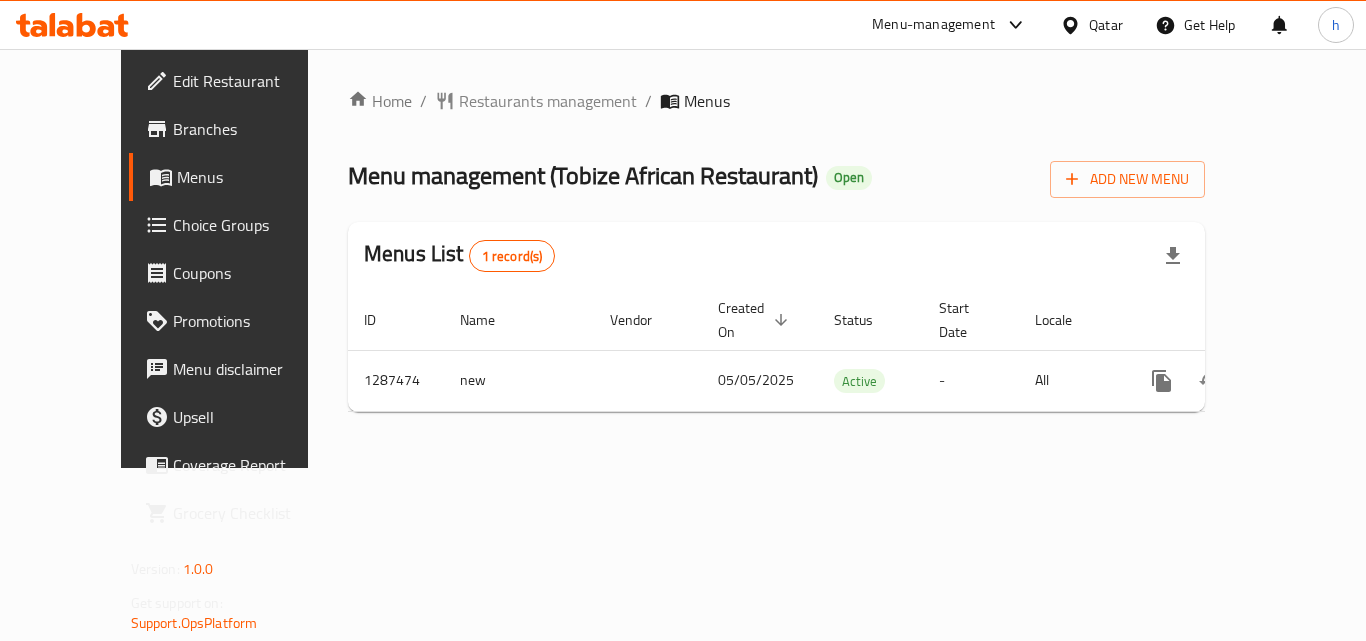 click on "Qatar" at bounding box center (1106, 25) 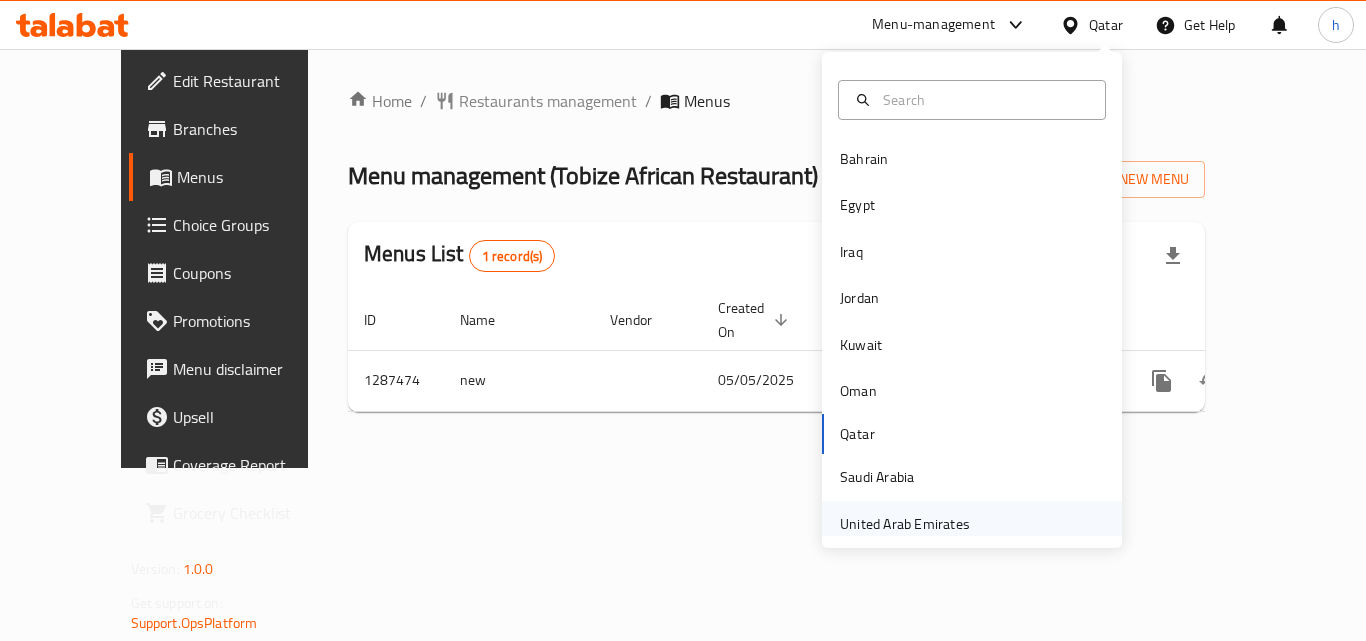 click on "United Arab Emirates" at bounding box center (905, 524) 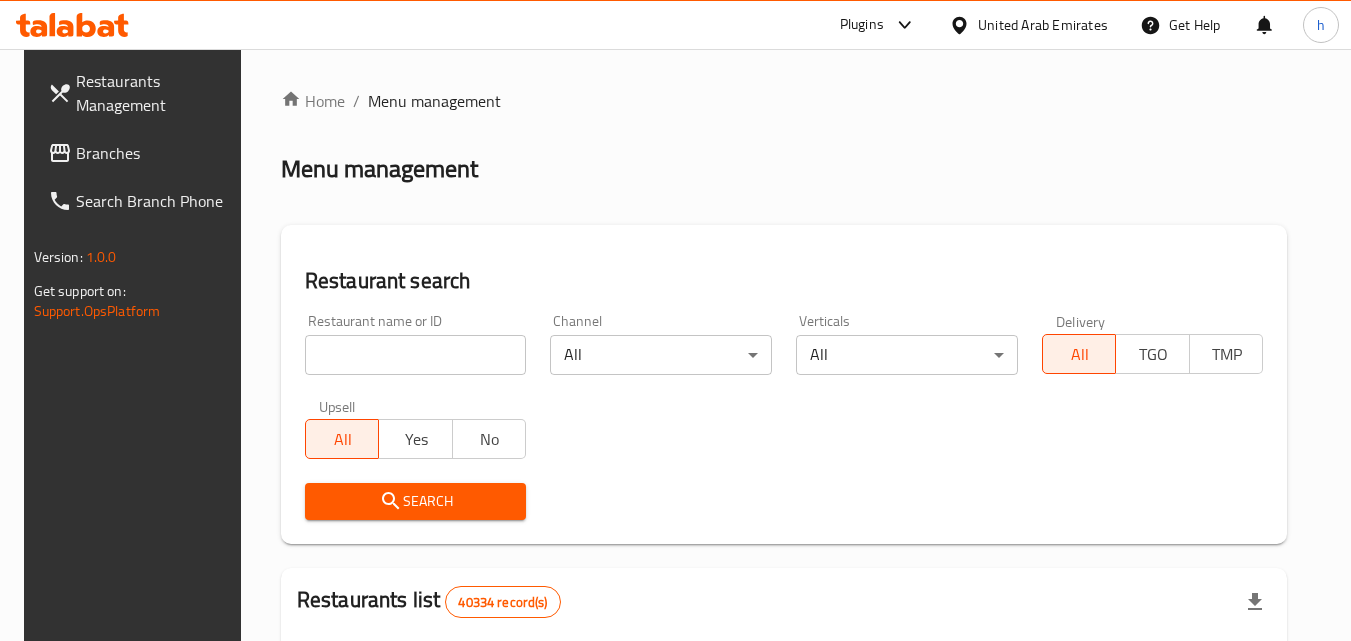 click on "Branches" at bounding box center [141, 153] 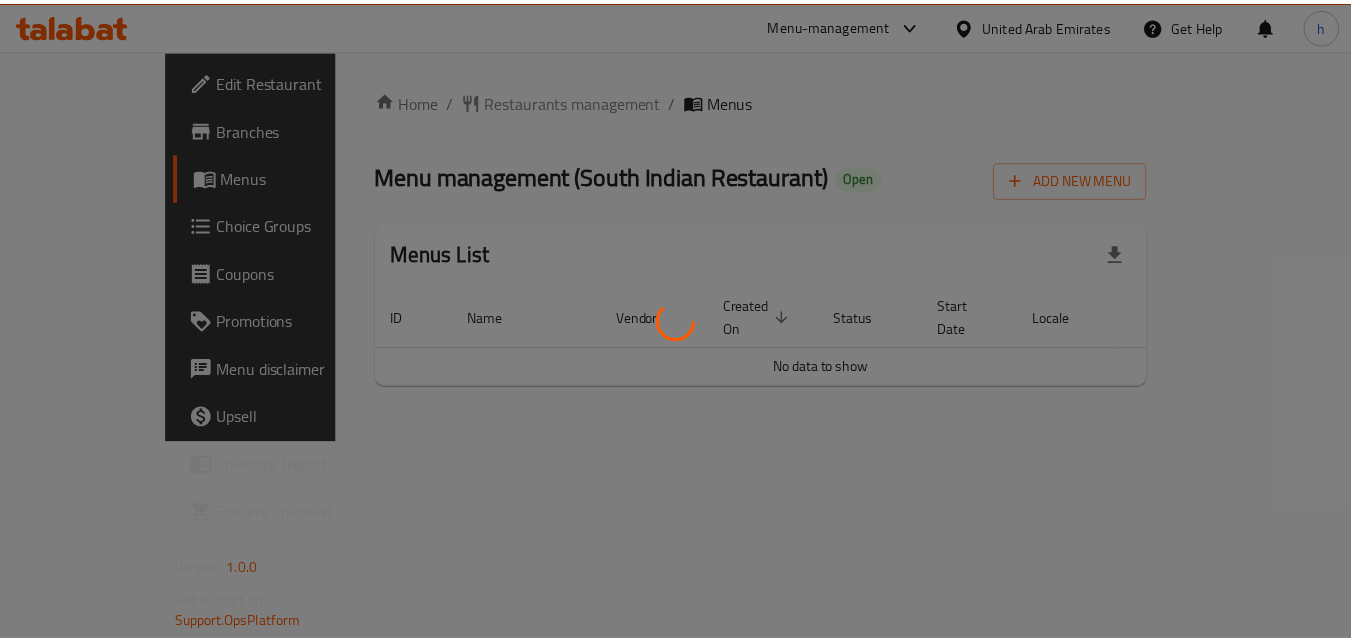 scroll, scrollTop: 0, scrollLeft: 0, axis: both 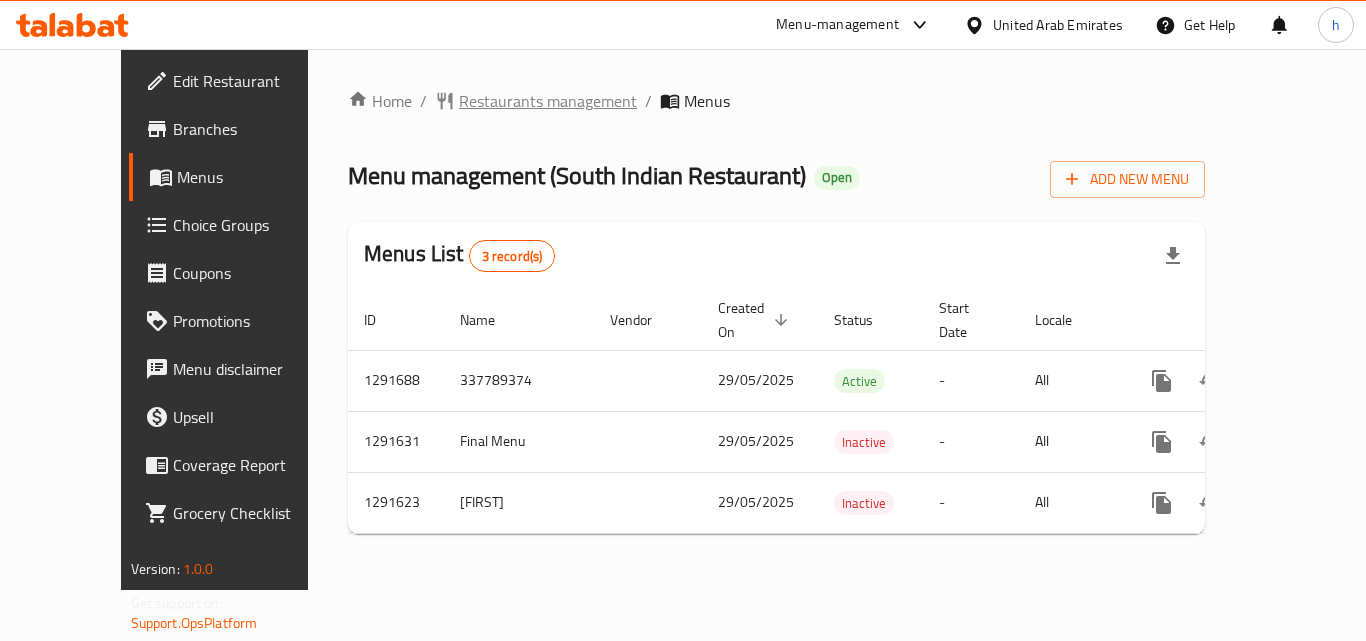 click on "Restaurants management" at bounding box center (548, 101) 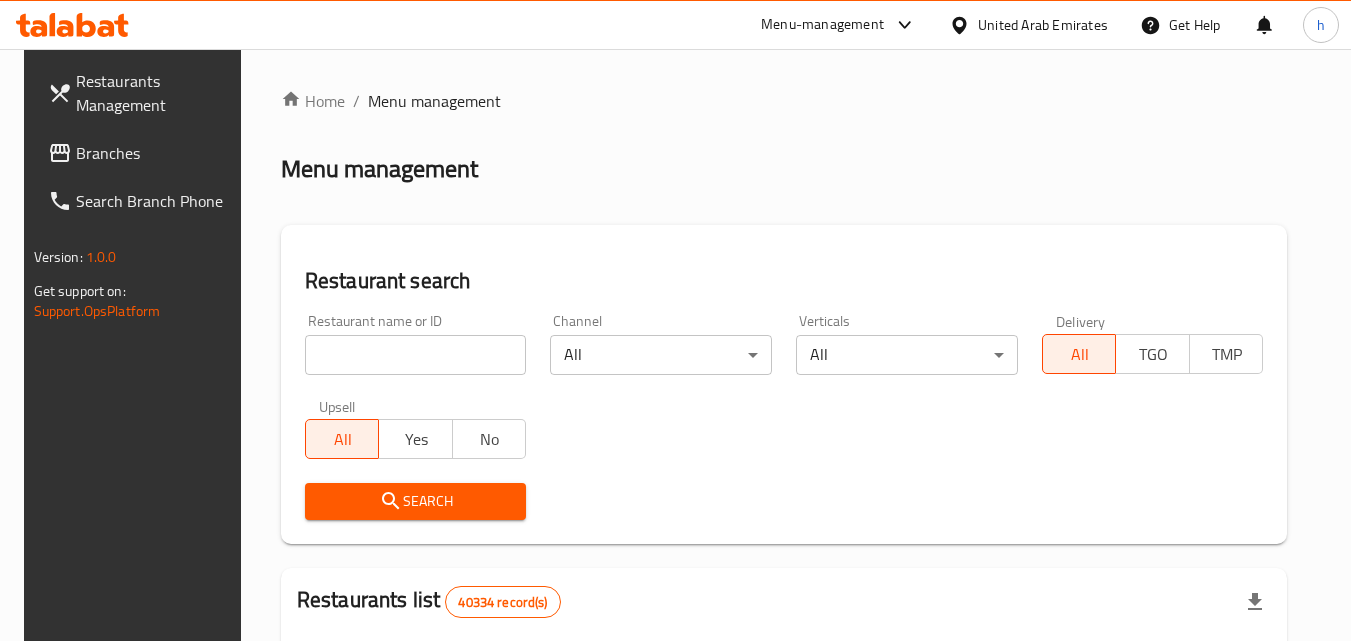 click on "Branches" at bounding box center [155, 153] 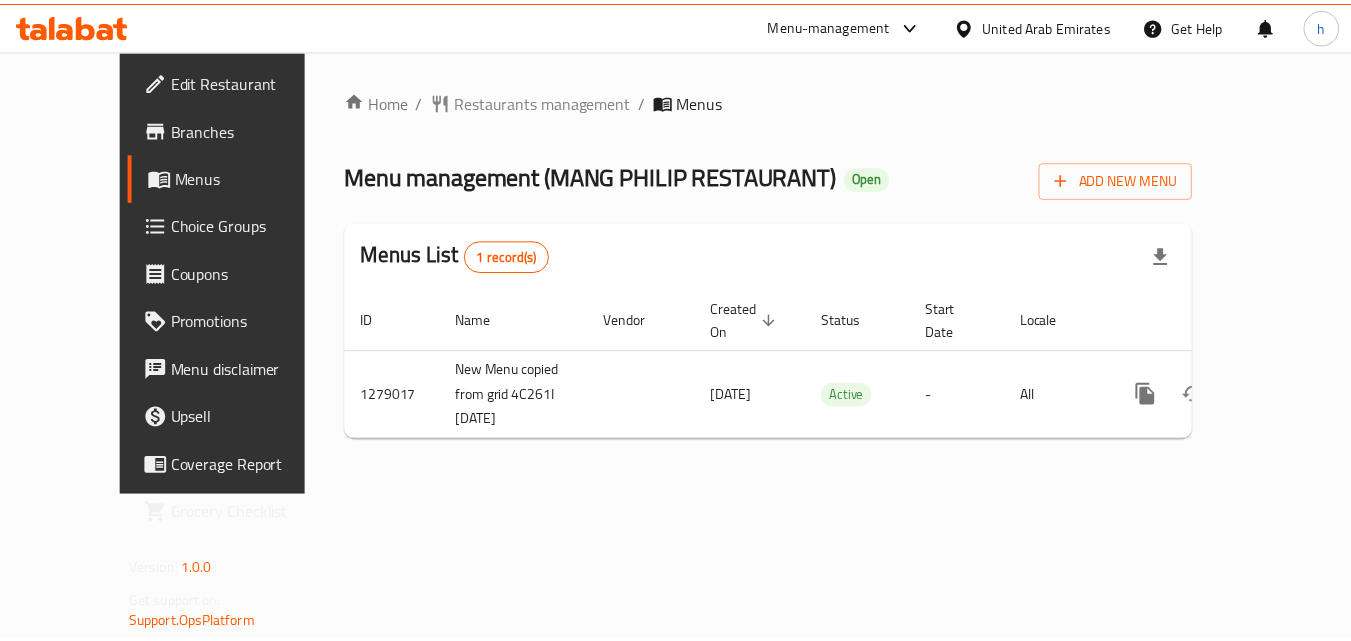 scroll, scrollTop: 0, scrollLeft: 0, axis: both 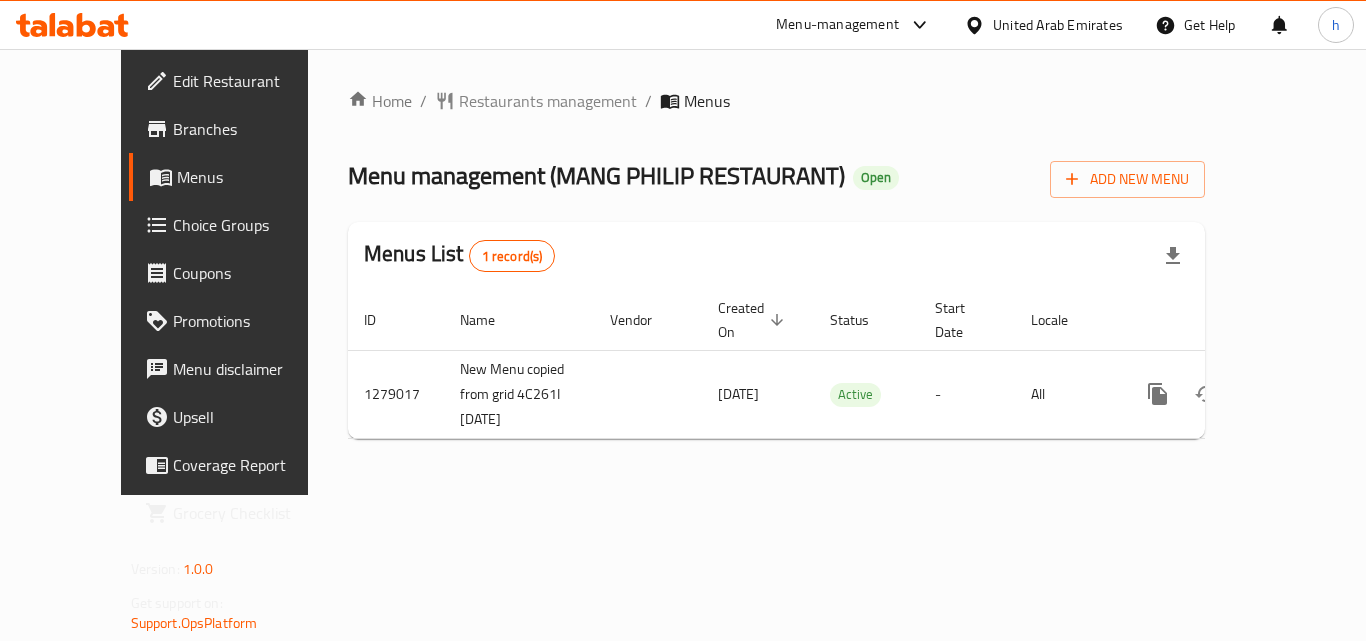 click on "Home / Restaurants management / Menus Menu management ( MANG PHILIP RESTAURANT )  Open Add New Menu Menus List   1 record(s) ID Name Vendor Created On sorted descending Status Start Date Locale Actions 1279017 New Menu copied from grid 4C261I      [DATE] [DATE] Active - All" at bounding box center [776, 272] 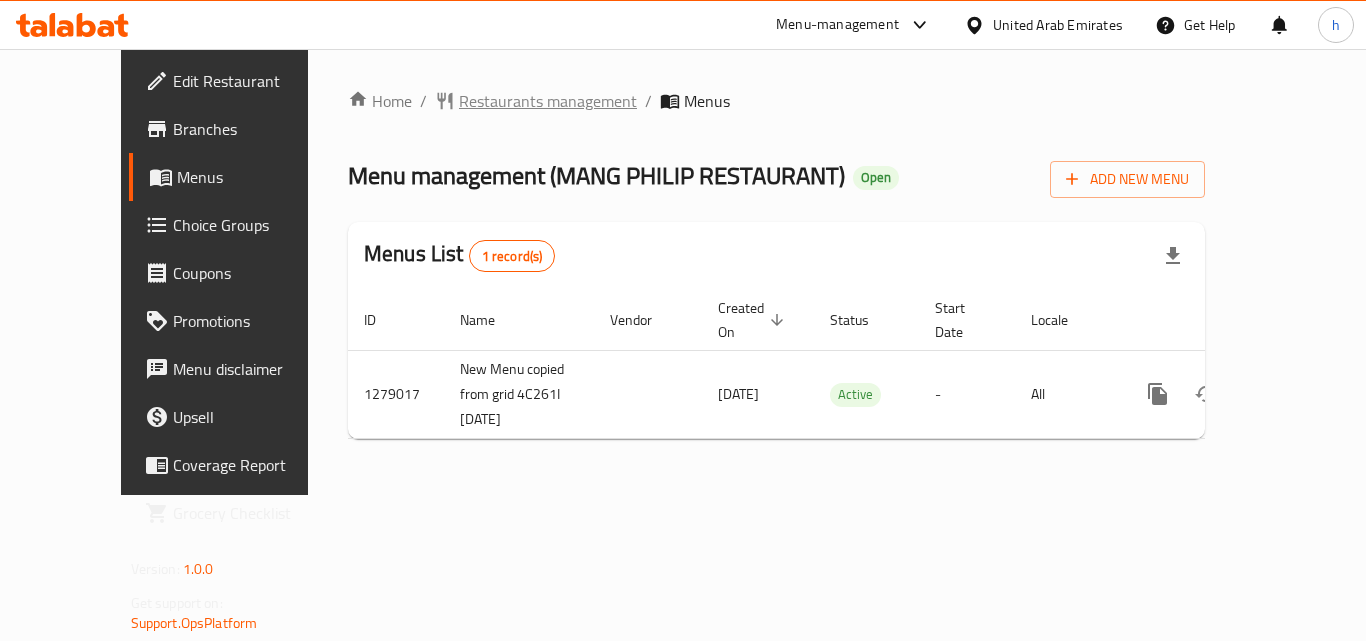 click on "Restaurants management" at bounding box center [548, 101] 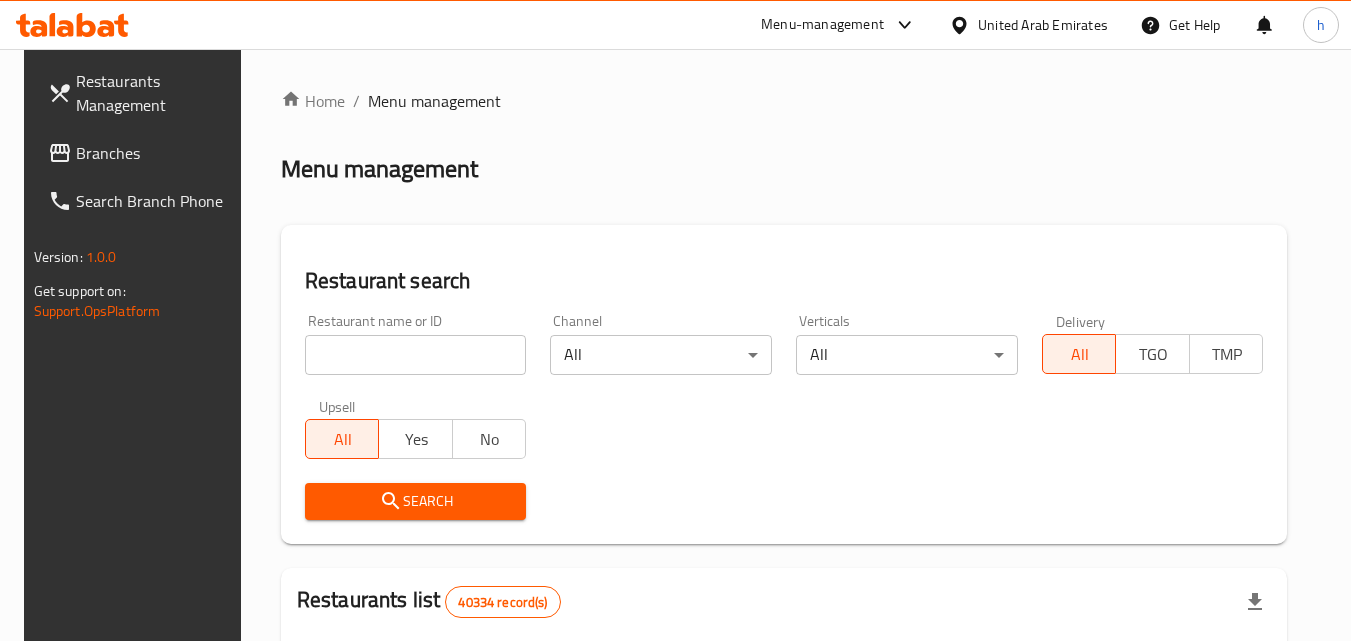 click on "Branches" at bounding box center (141, 153) 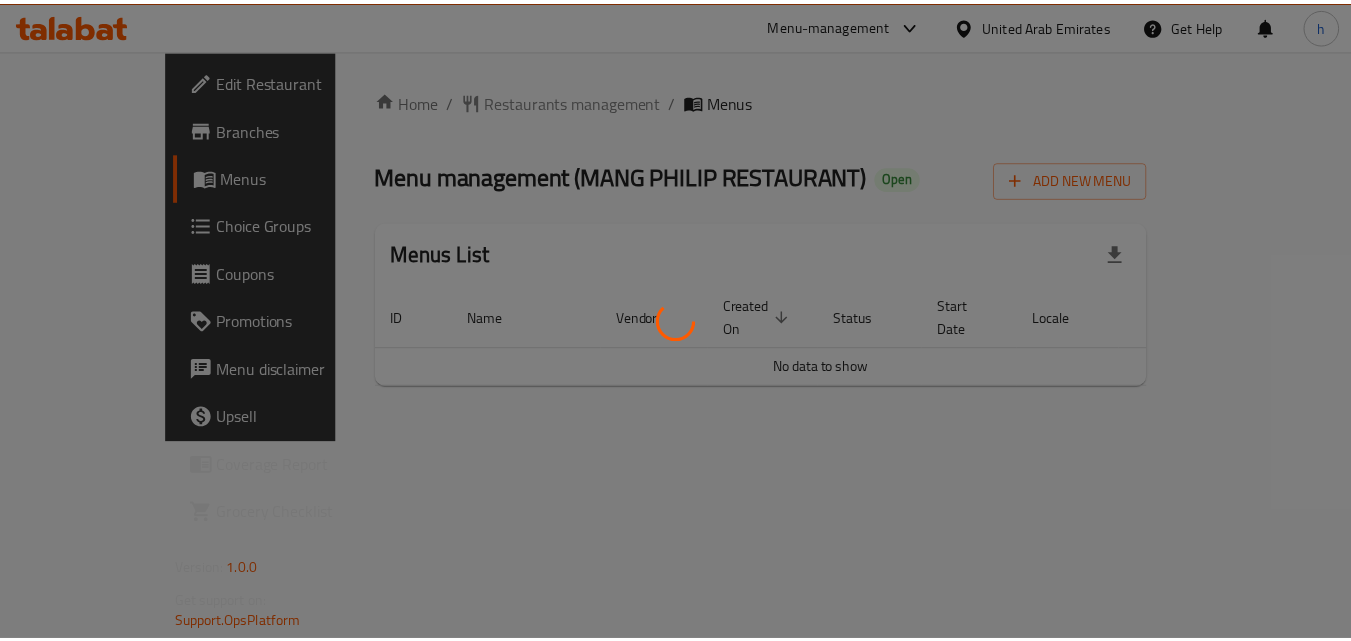 scroll, scrollTop: 0, scrollLeft: 0, axis: both 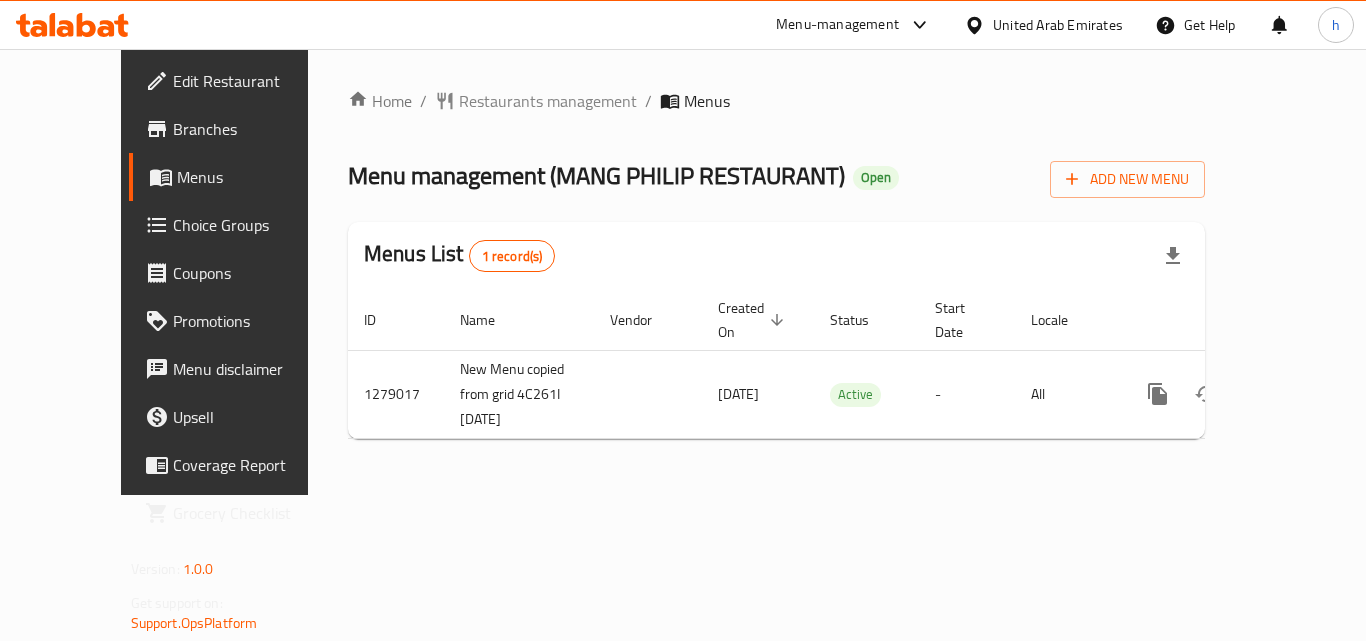 click on "Home / Restaurants management / Menus Menu management ( MANG PHILIP RESTAURANT )  Open Add New Menu Menus List   1 record(s) ID Name Vendor Created On sorted descending Status Start Date Locale Actions 1279017 New Menu copied from grid 4C261I      [DATE] [DATE] Active - All" at bounding box center (776, 272) 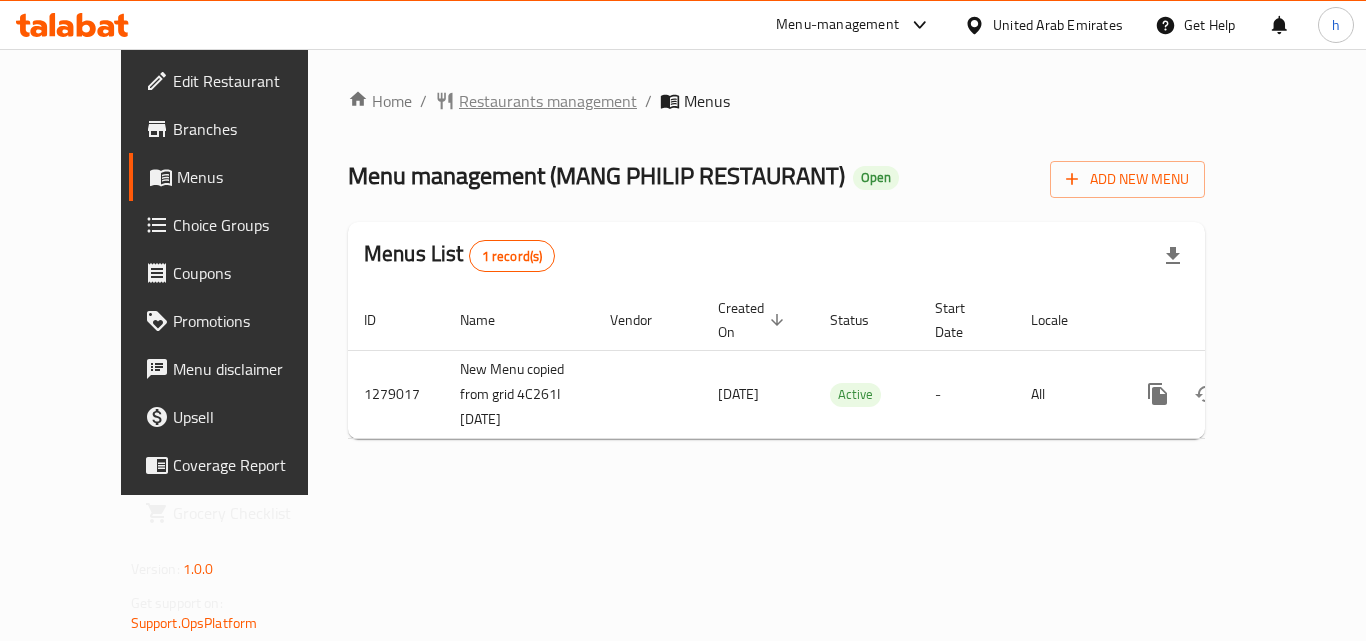 click on "Restaurants management" at bounding box center (548, 101) 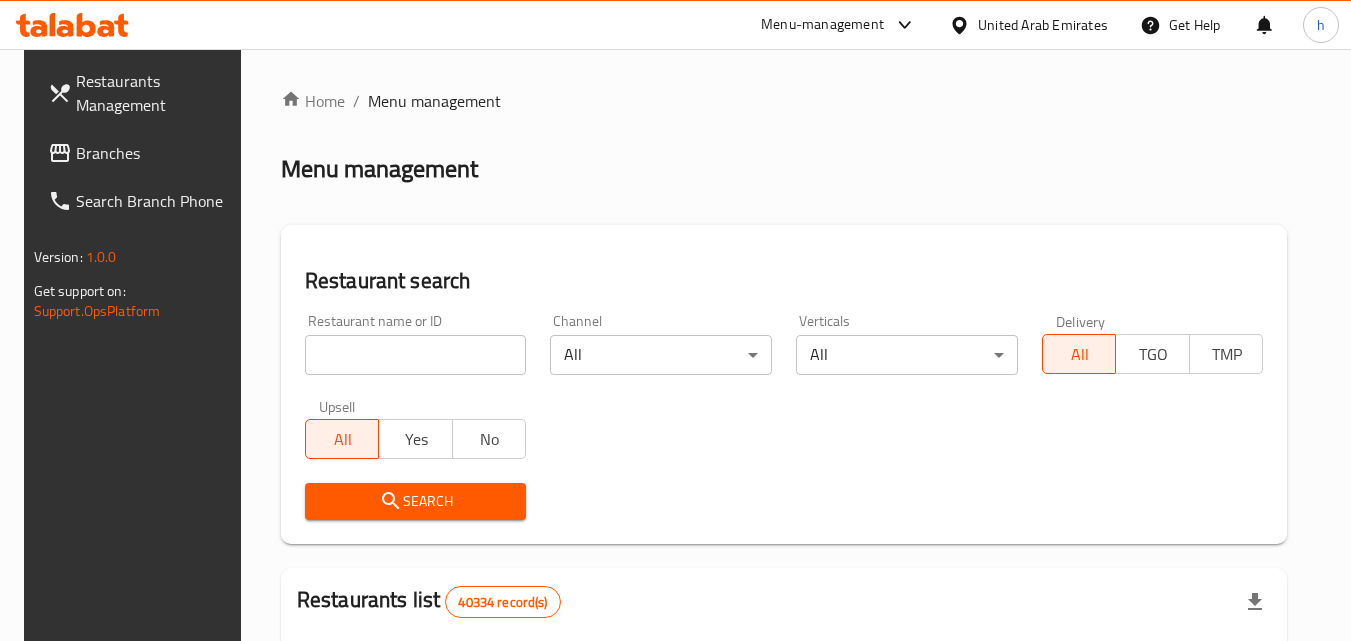 click on "Branches" at bounding box center [155, 153] 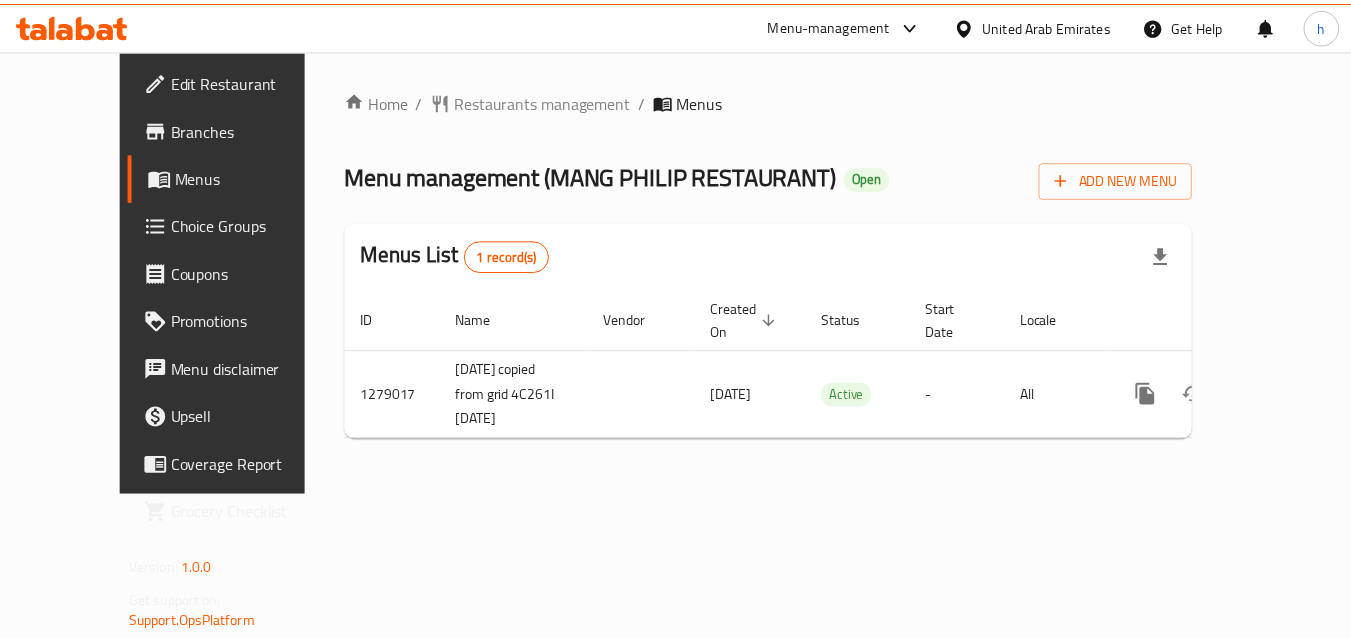 scroll, scrollTop: 0, scrollLeft: 0, axis: both 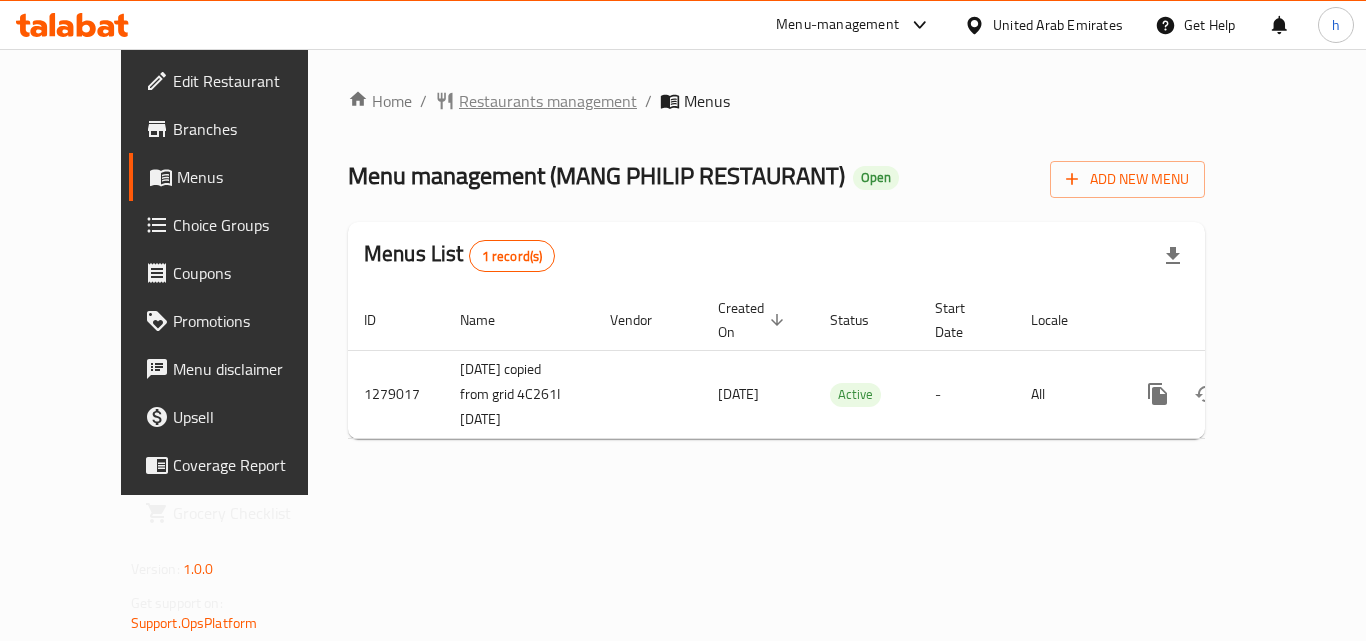 click on "Restaurants management" at bounding box center [548, 101] 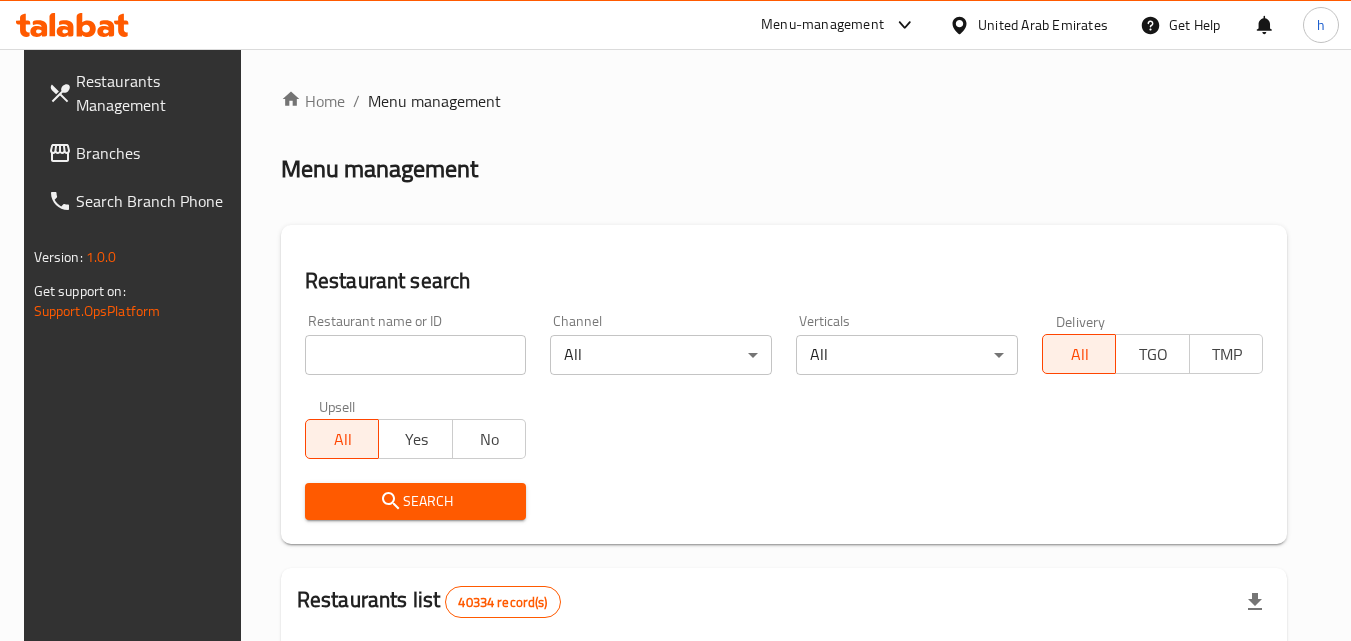 click on "Branches" at bounding box center [155, 153] 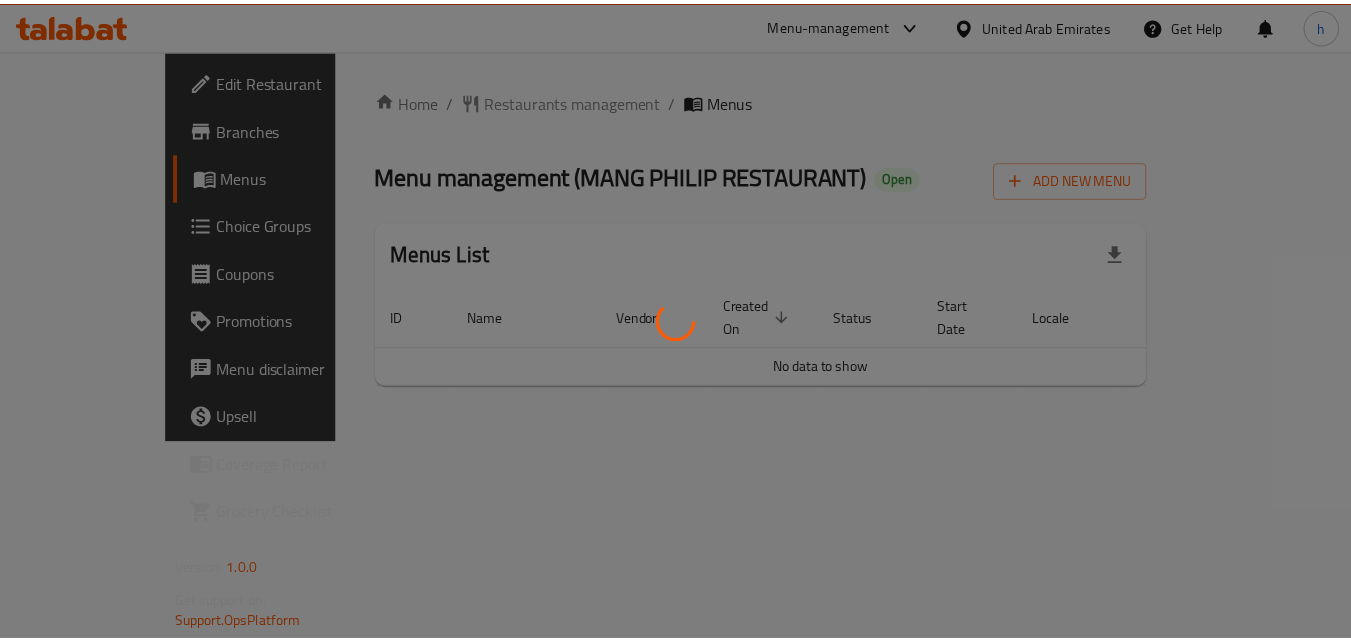 scroll, scrollTop: 0, scrollLeft: 0, axis: both 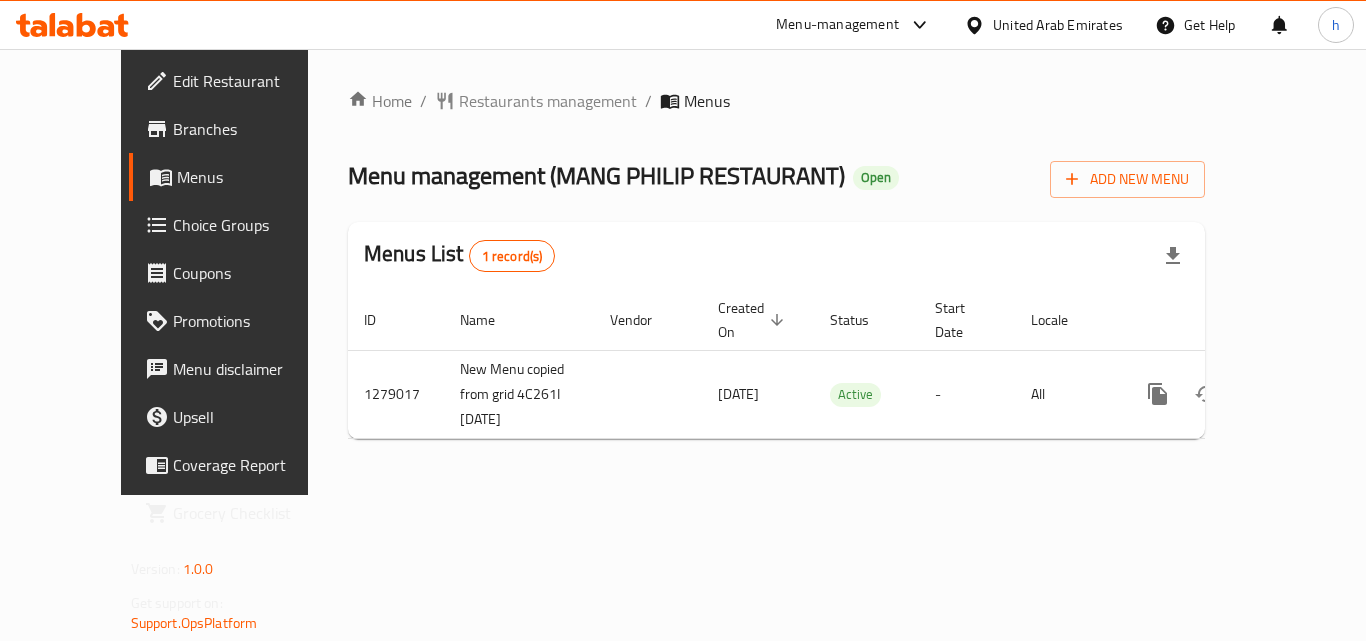 click on "Home / Restaurants management / Menus Menu management ( MANG PHILIP RESTAURANT )  Open Add New Menu Menus List   1 record(s) ID Name Vendor Created On sorted descending Status Start Date Locale Actions 1279017 New Menu copied from grid 4C261I      5-3-2025 05/03/2025 Active - All" at bounding box center [776, 272] 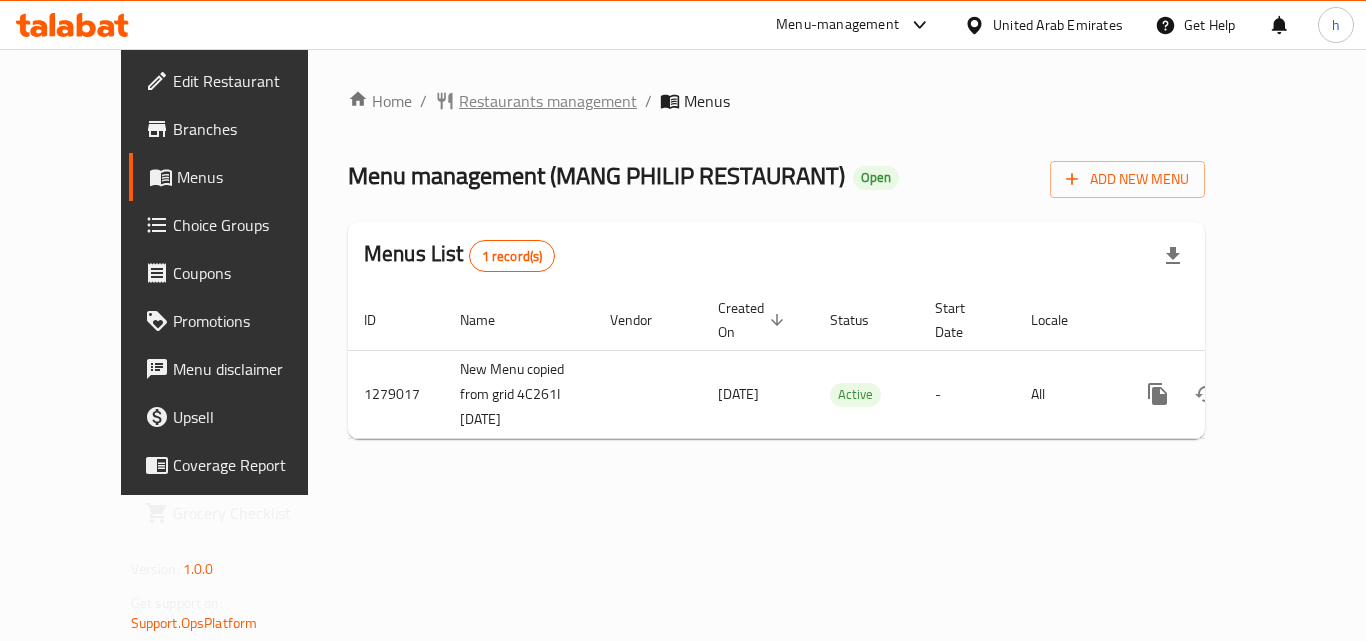 click on "Restaurants management" at bounding box center (548, 101) 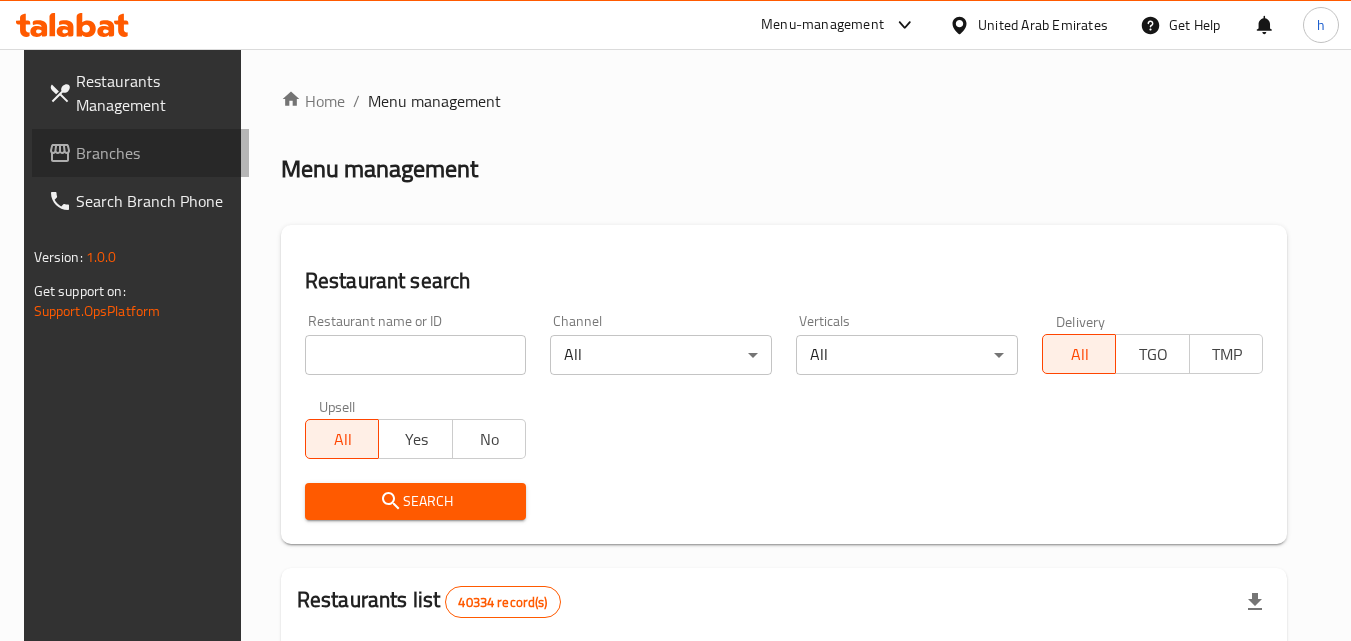 click on "Branches" at bounding box center (155, 153) 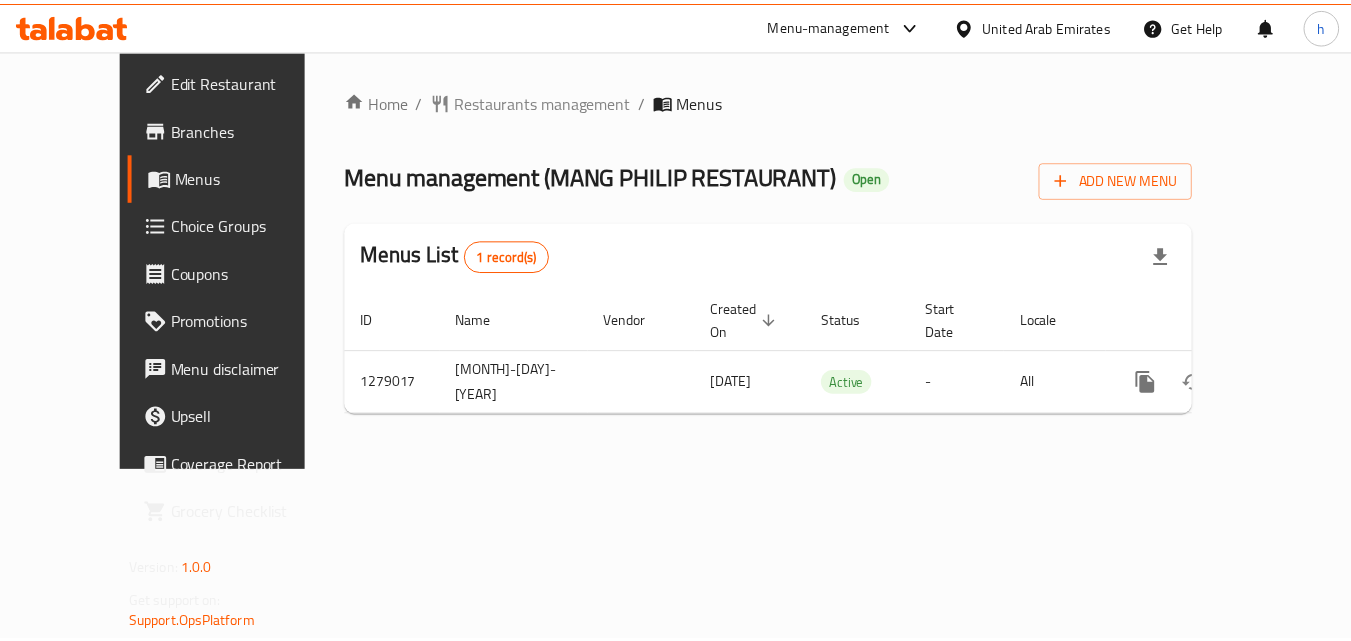 scroll, scrollTop: 0, scrollLeft: 0, axis: both 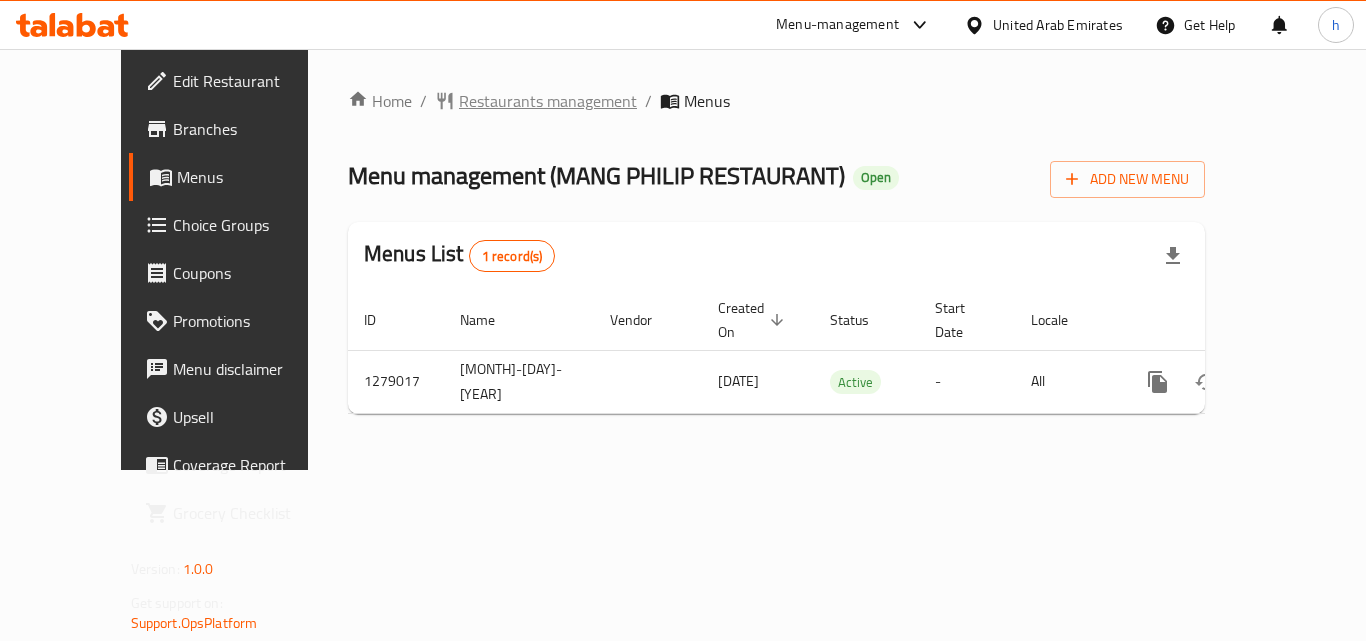 click on "Restaurants management" at bounding box center [548, 101] 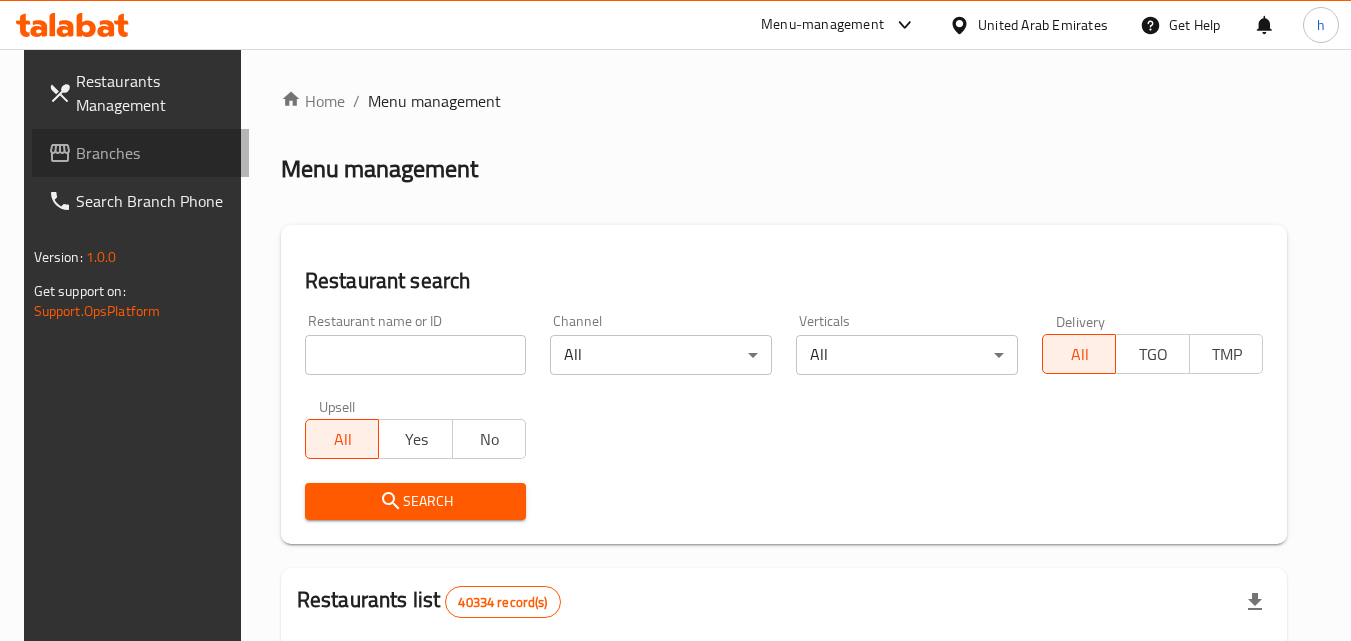 click on "Branches" at bounding box center [155, 153] 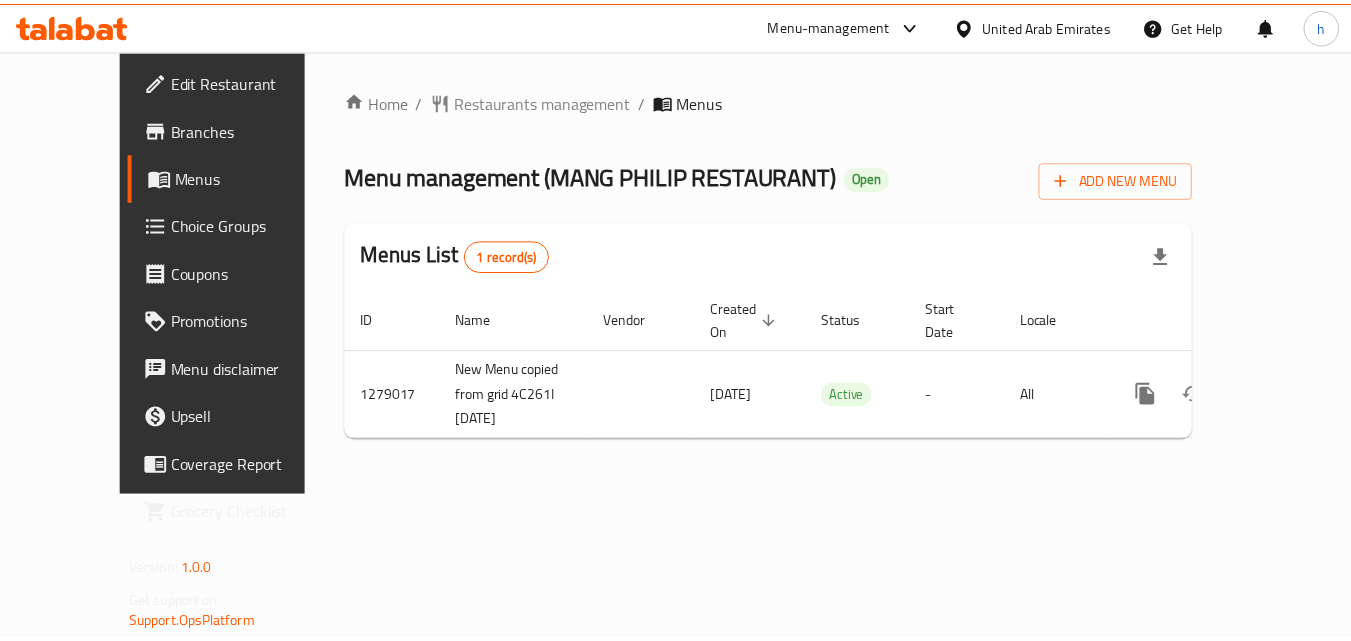 scroll, scrollTop: 0, scrollLeft: 0, axis: both 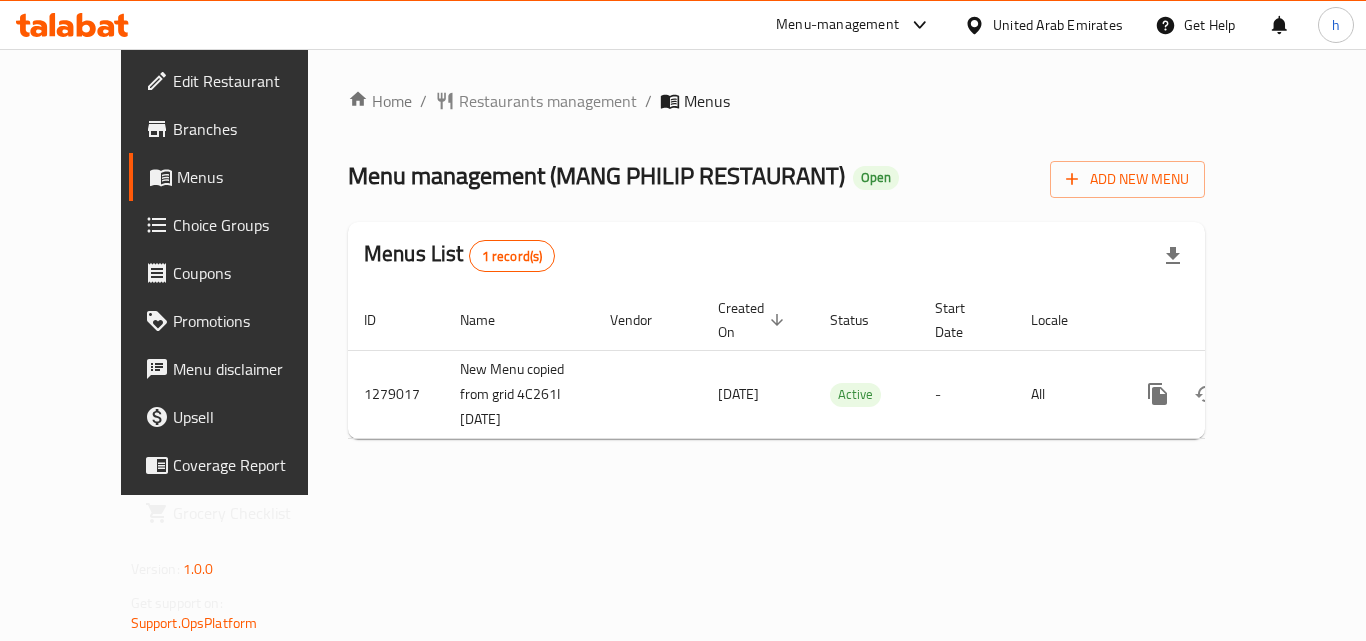 click on "United Arab Emirates" at bounding box center (1058, 25) 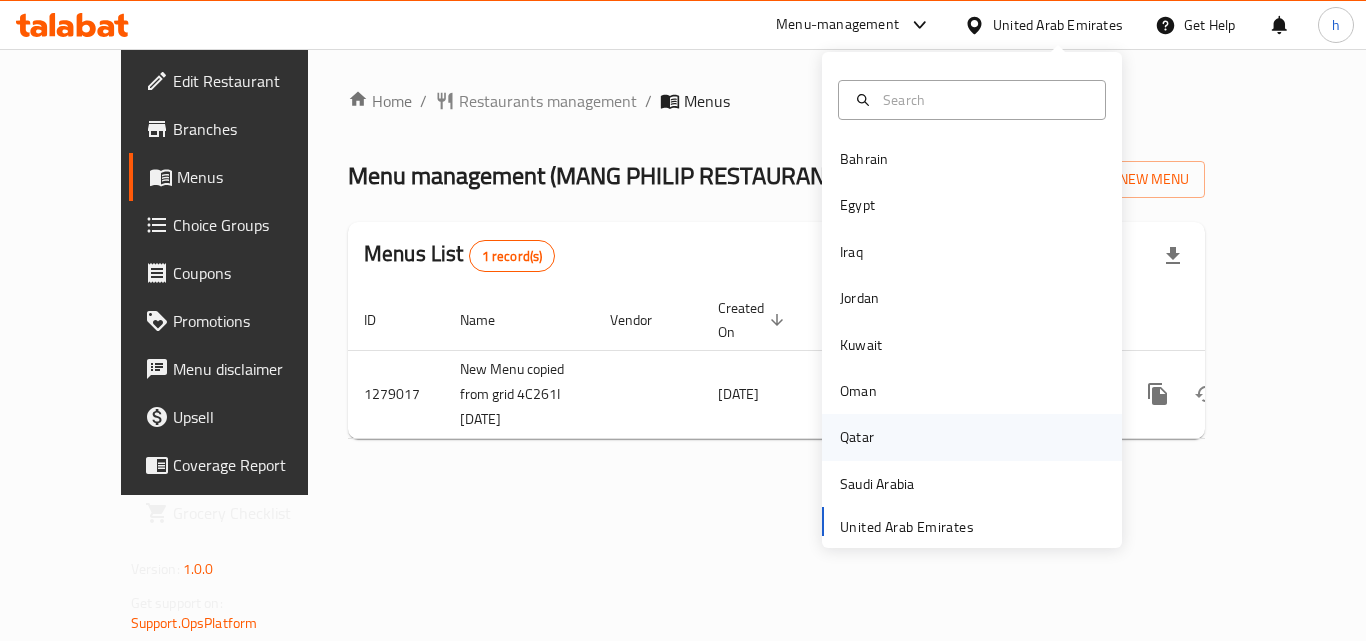 click on "Qatar" at bounding box center (857, 437) 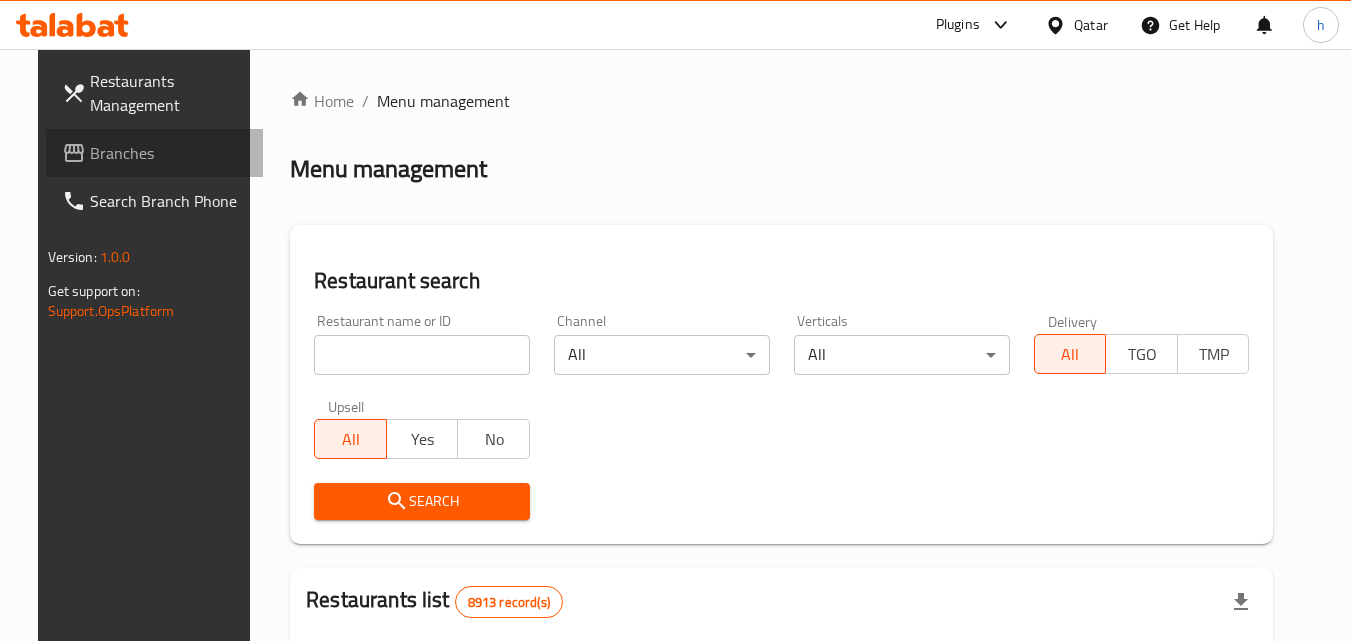 click on "Branches" at bounding box center (155, 153) 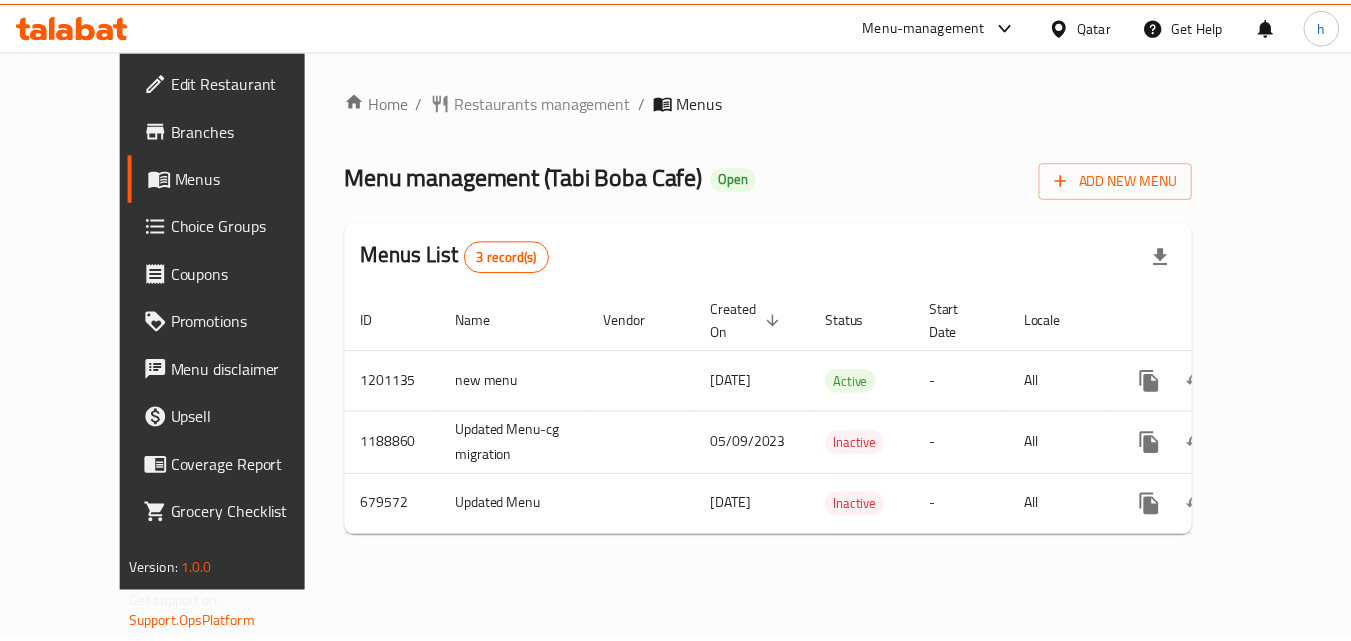 scroll, scrollTop: 0, scrollLeft: 0, axis: both 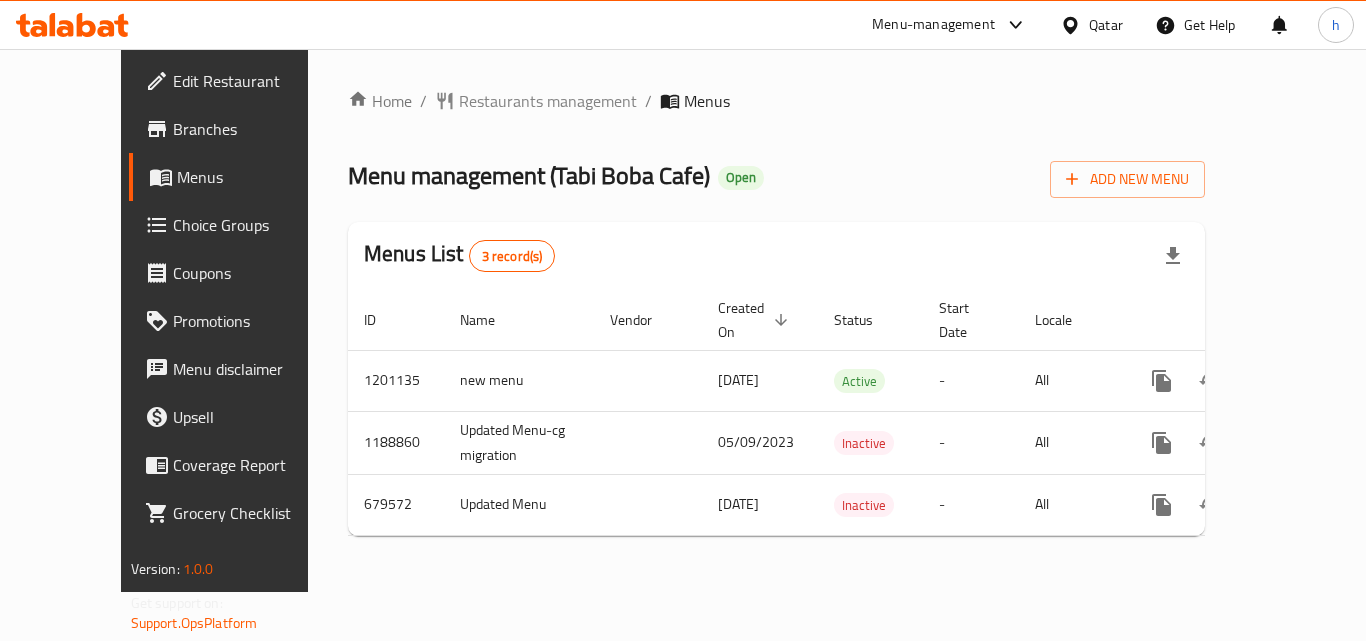 click on "Qatar" at bounding box center [1106, 25] 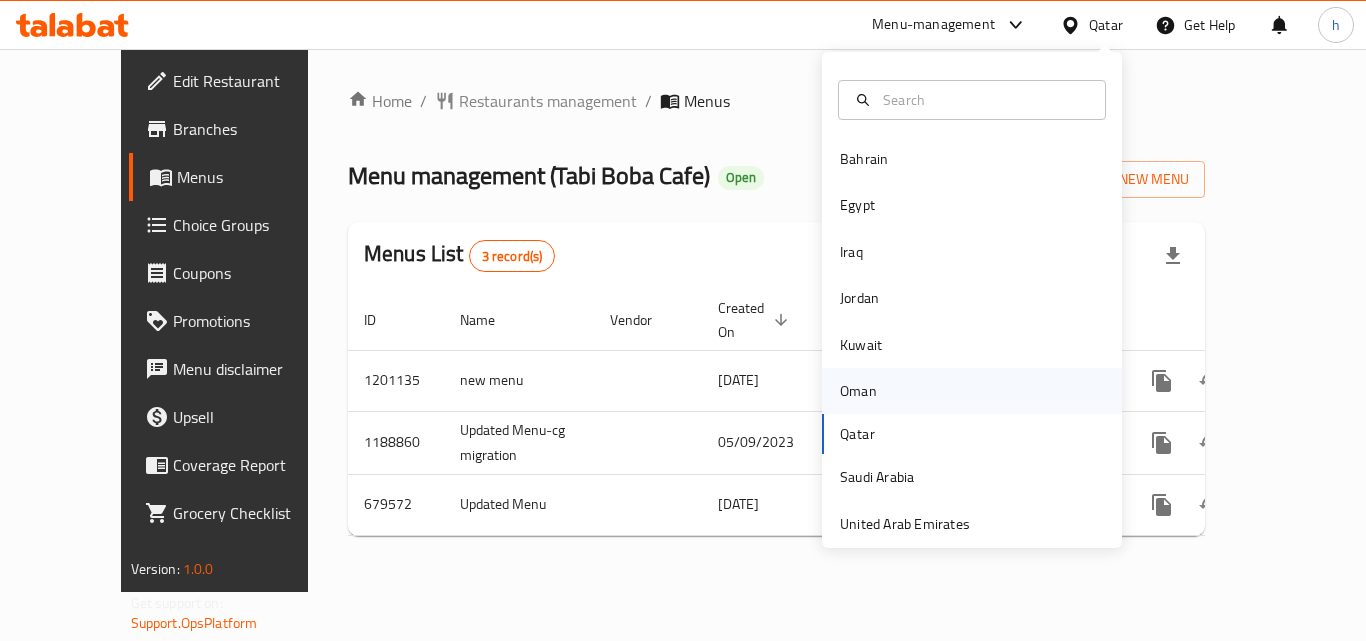 click on "Oman" at bounding box center [858, 391] 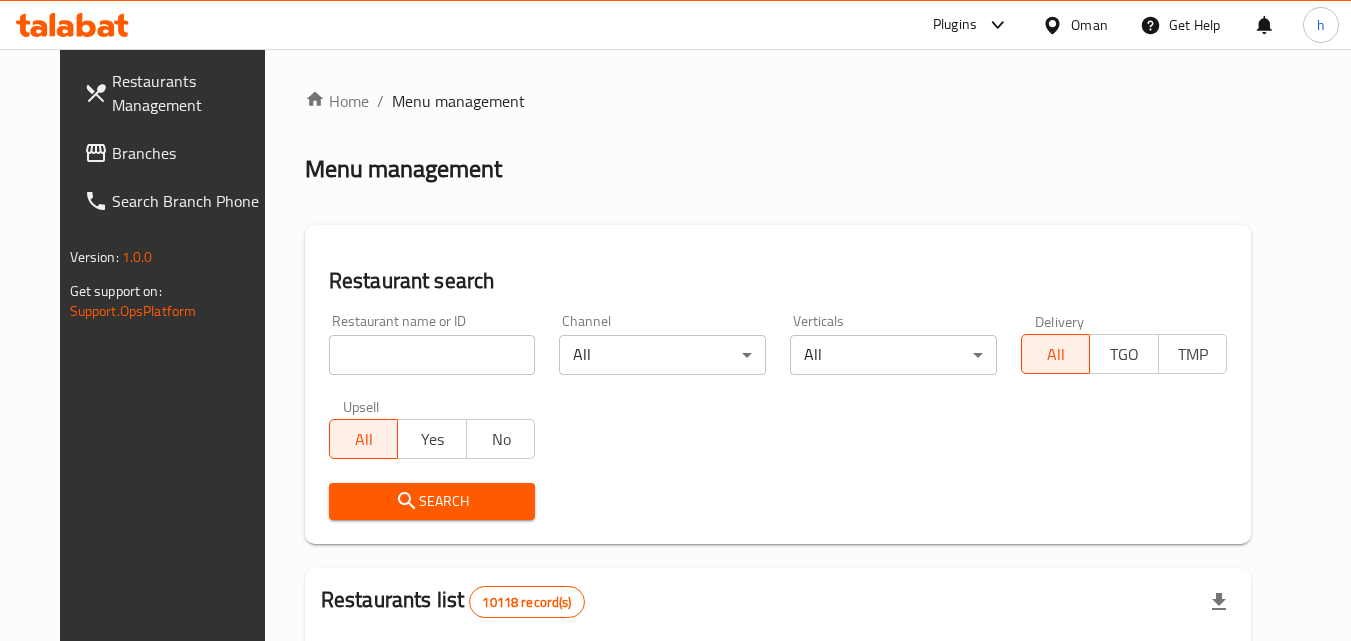 click on "Branches" at bounding box center (191, 153) 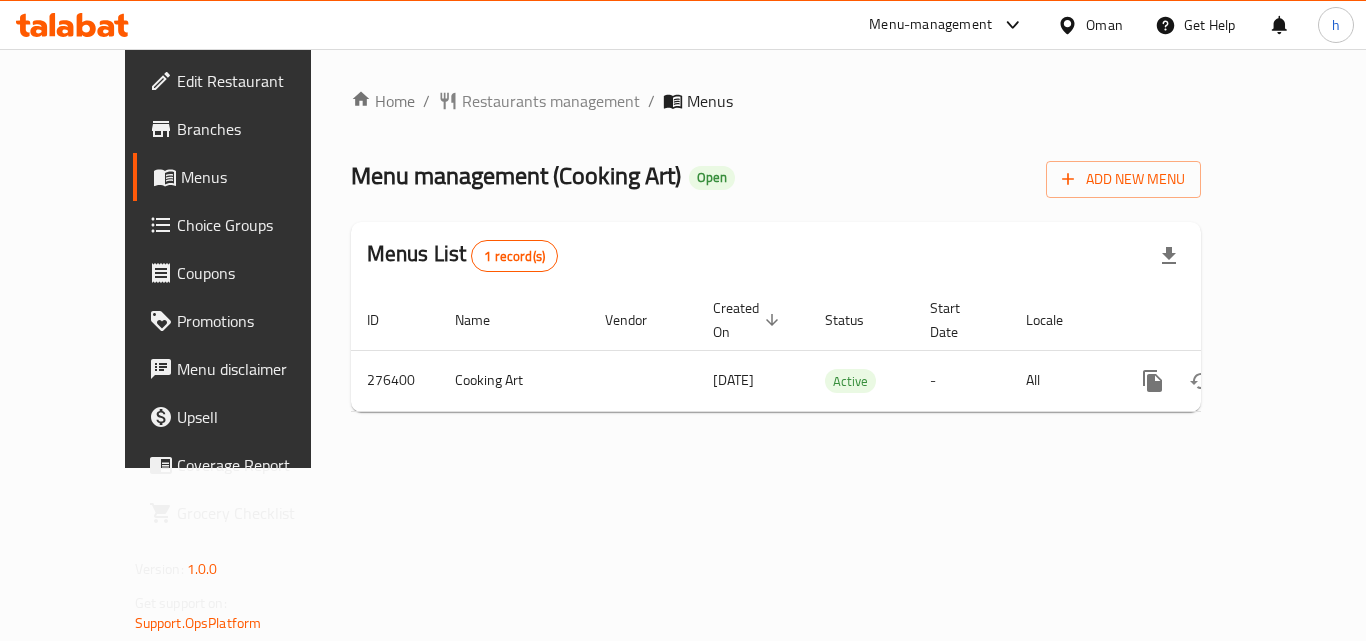 scroll, scrollTop: 0, scrollLeft: 0, axis: both 